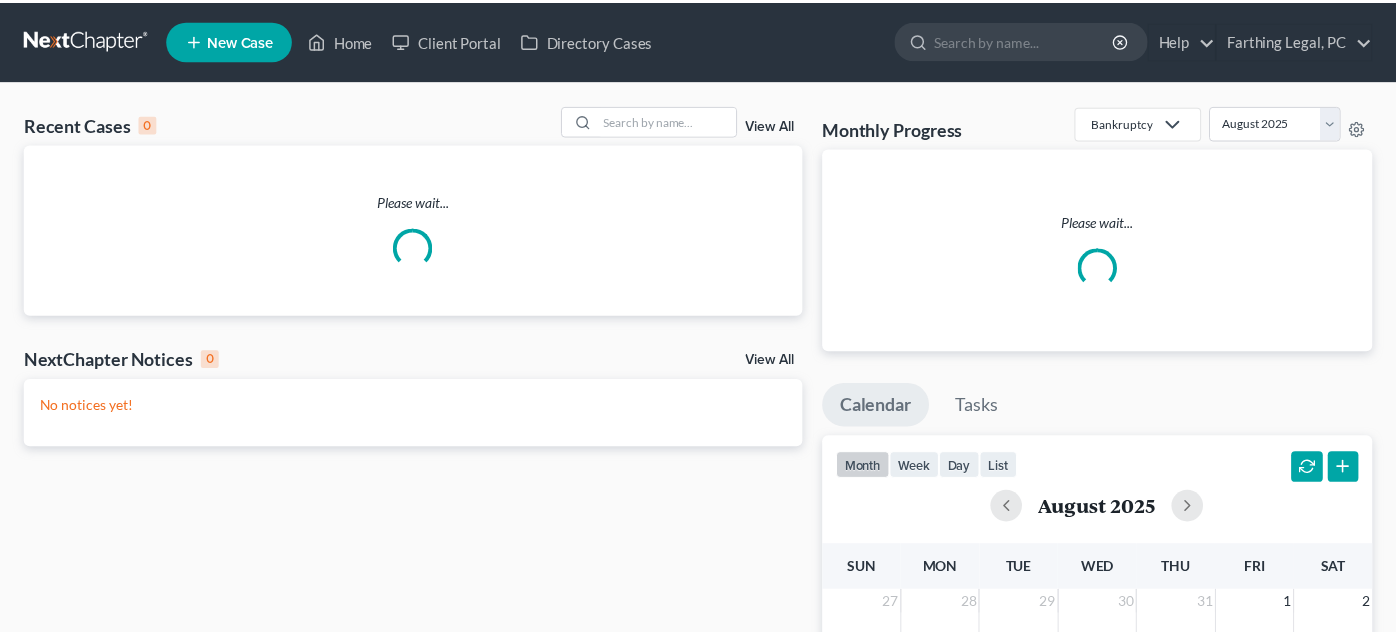 scroll, scrollTop: 0, scrollLeft: 0, axis: both 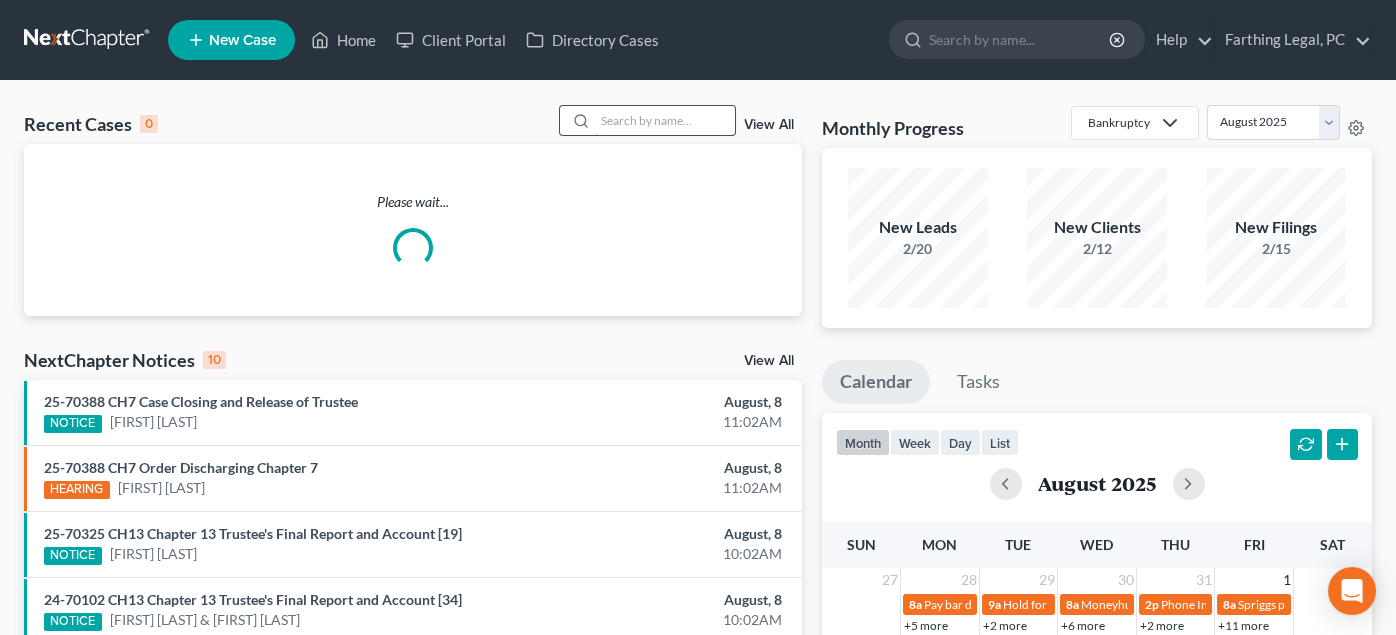 click at bounding box center [665, 120] 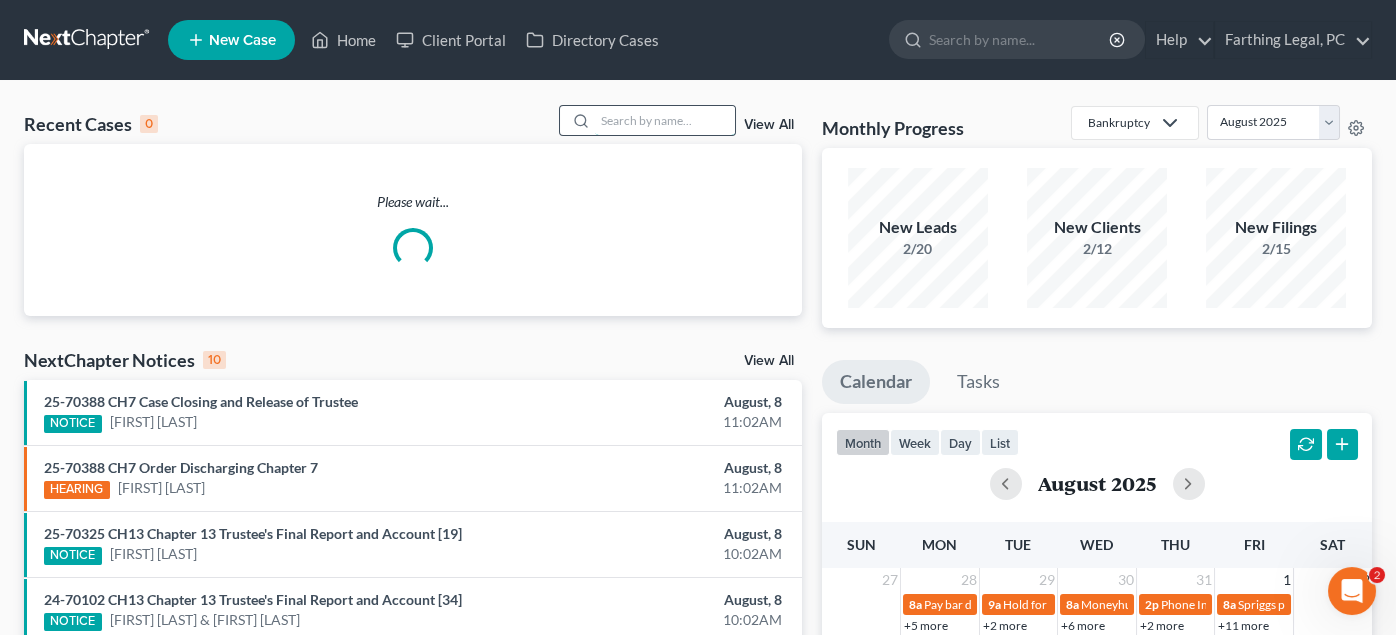 scroll, scrollTop: 0, scrollLeft: 0, axis: both 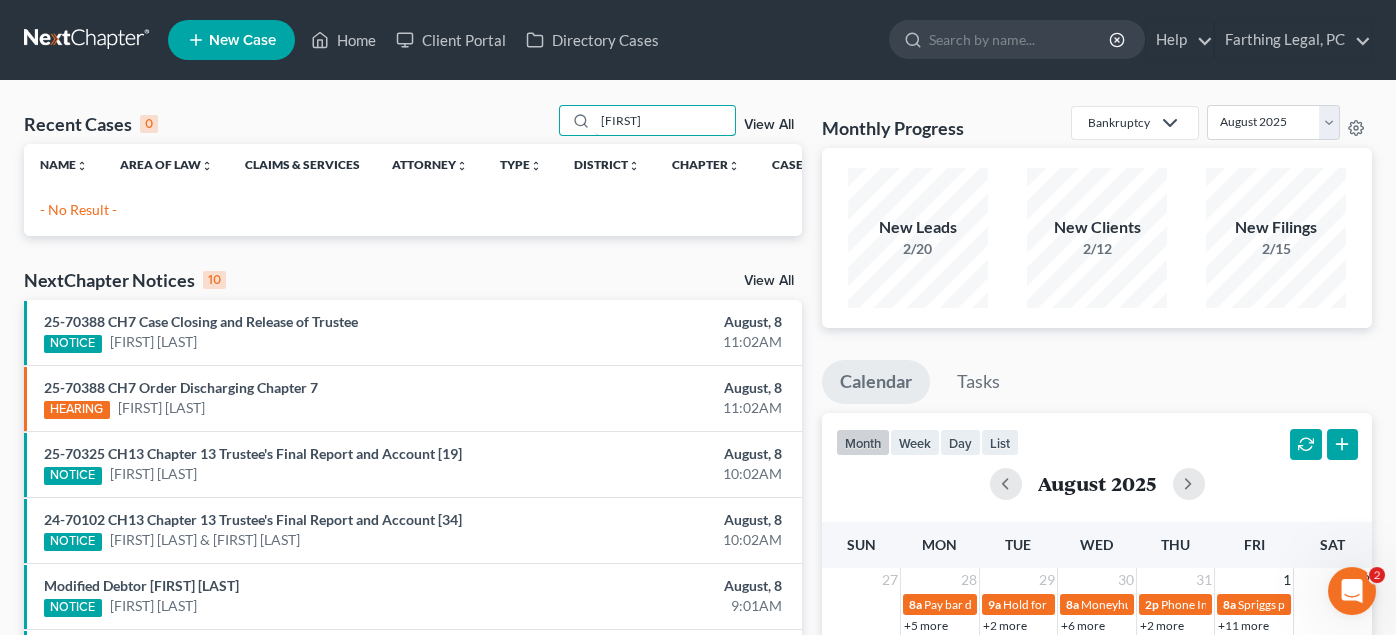 type on "[FIRST]" 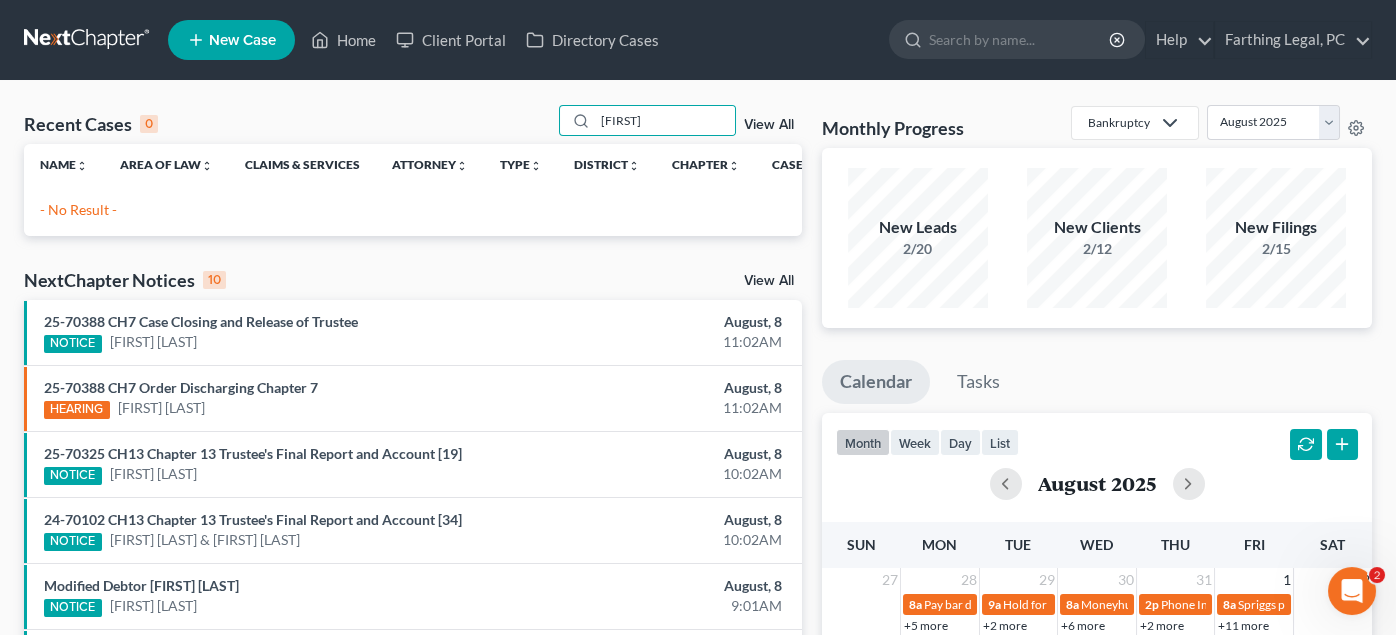 click on "New Case" at bounding box center [242, 40] 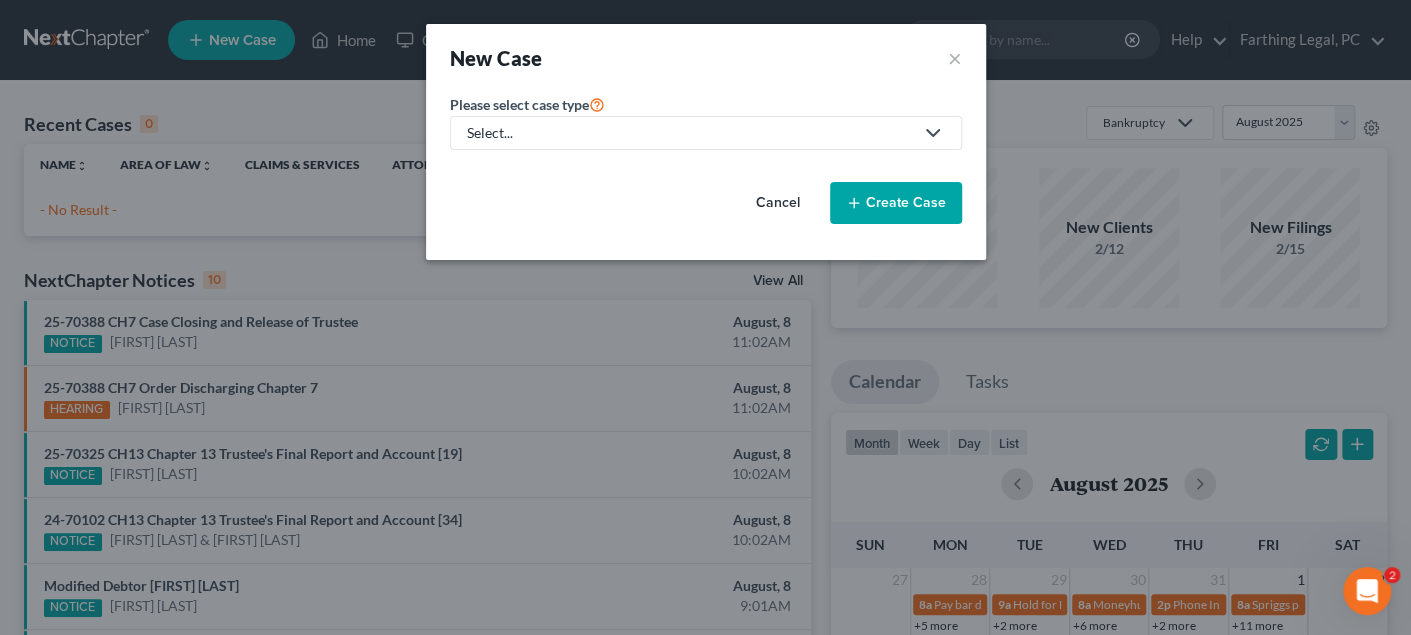 click on "Select..." at bounding box center (690, 133) 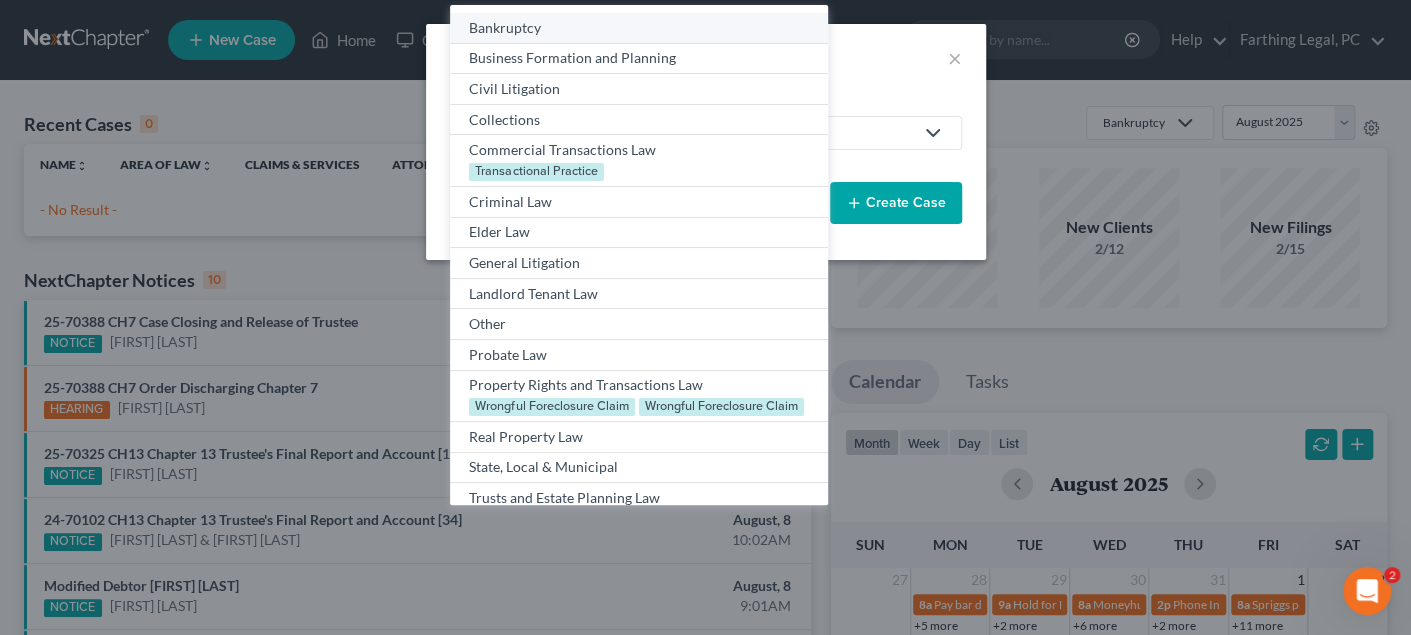 click on "Bankruptcy" at bounding box center [638, 28] 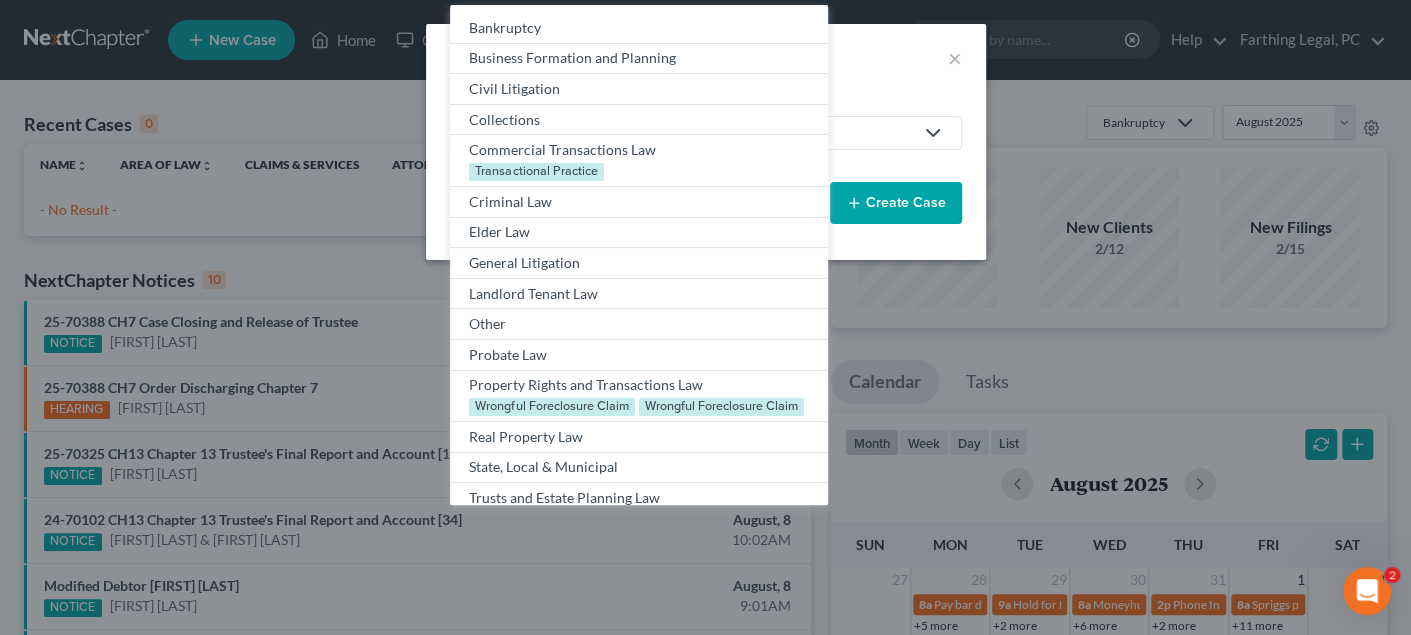 select on "84" 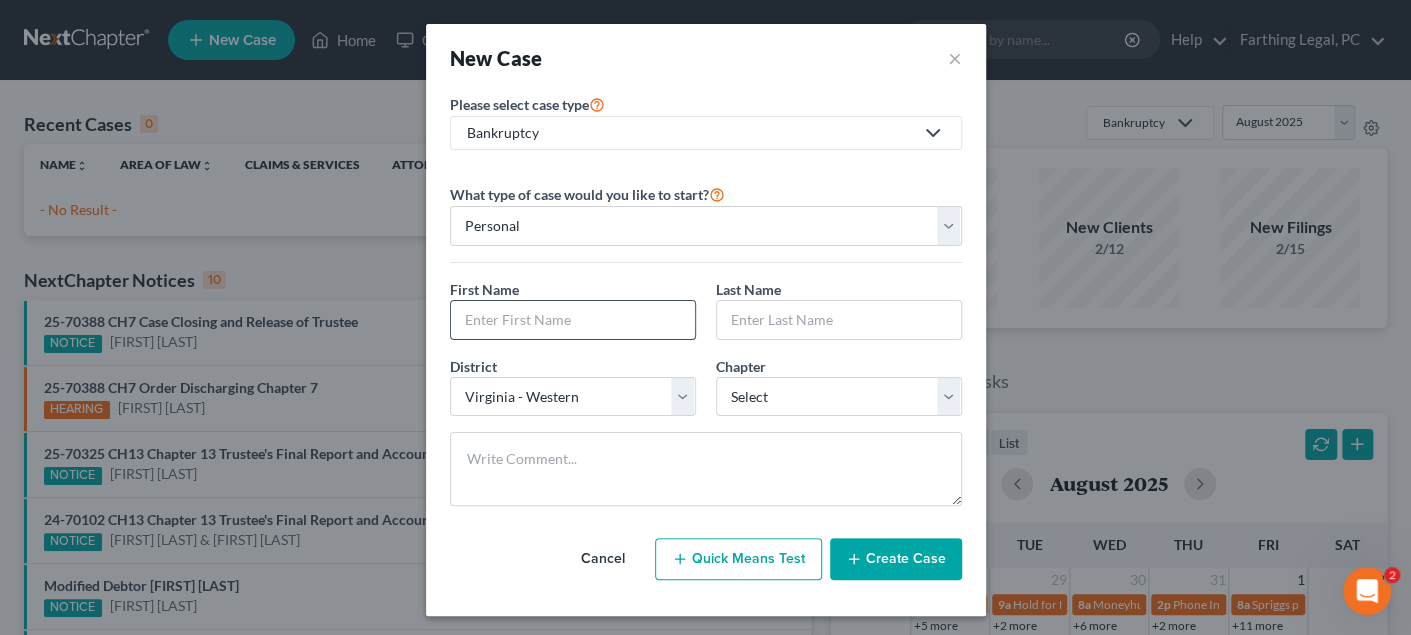 click at bounding box center (573, 320) 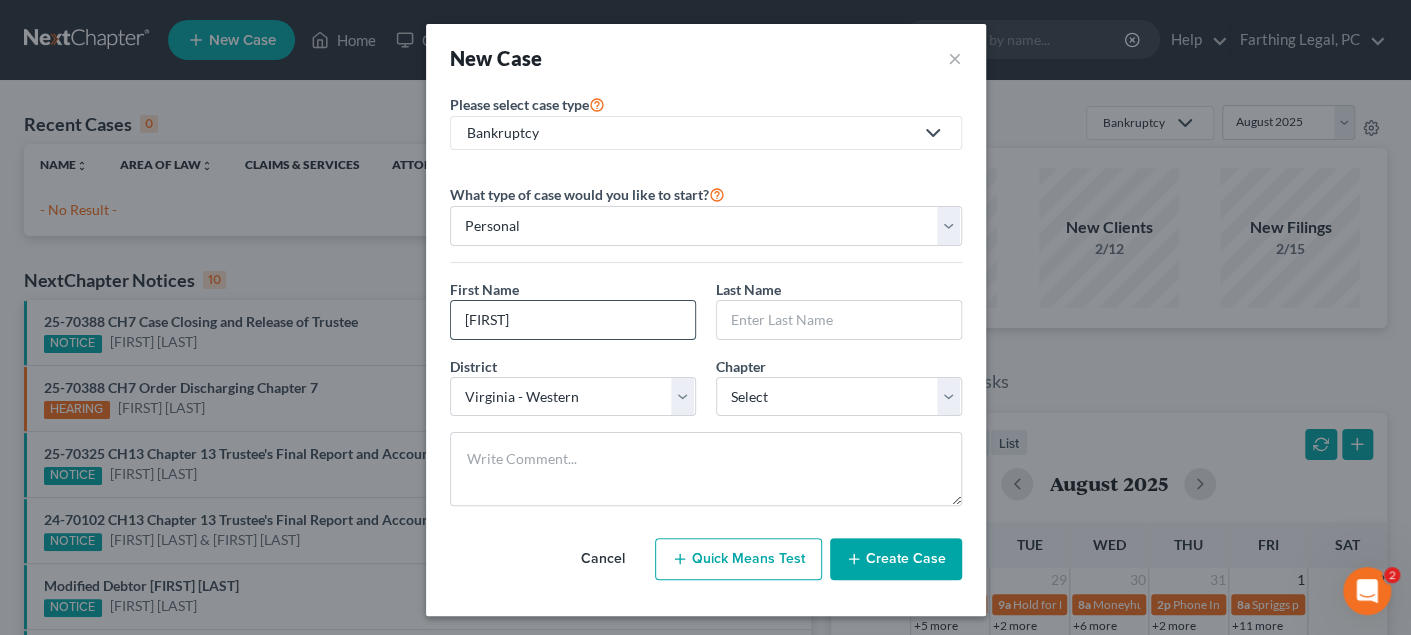 type on "[FIRST]" 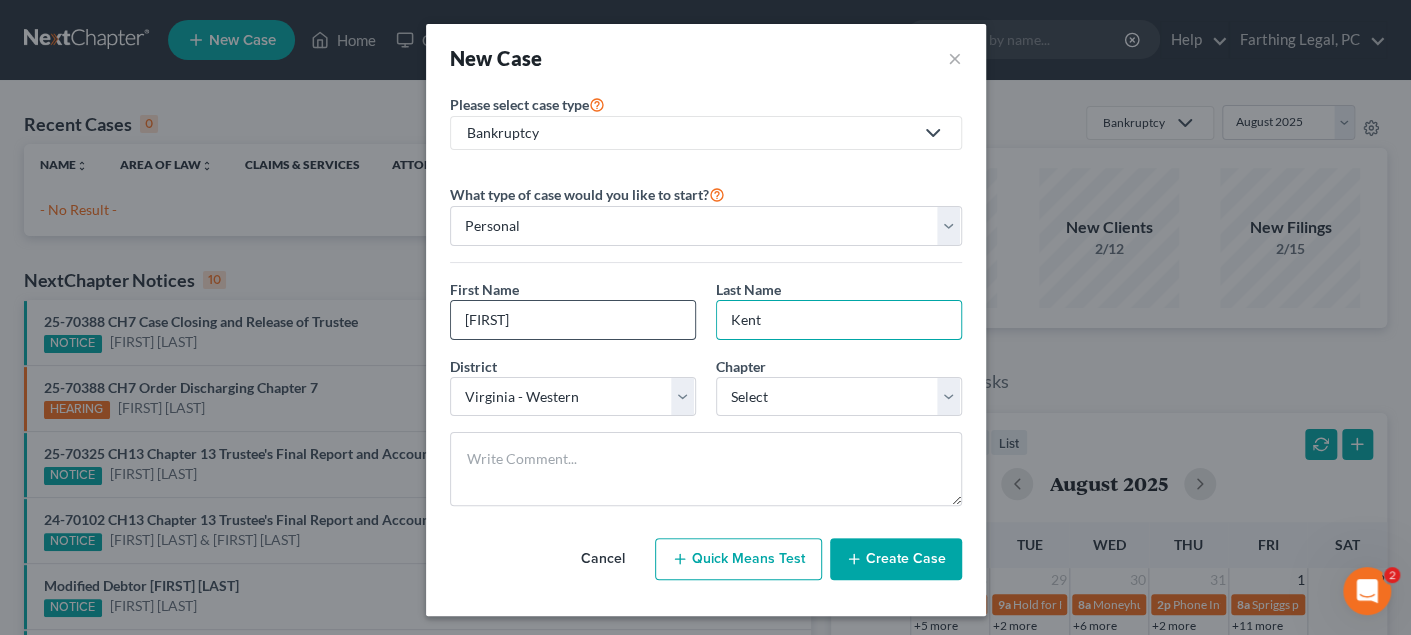 type on "Kent" 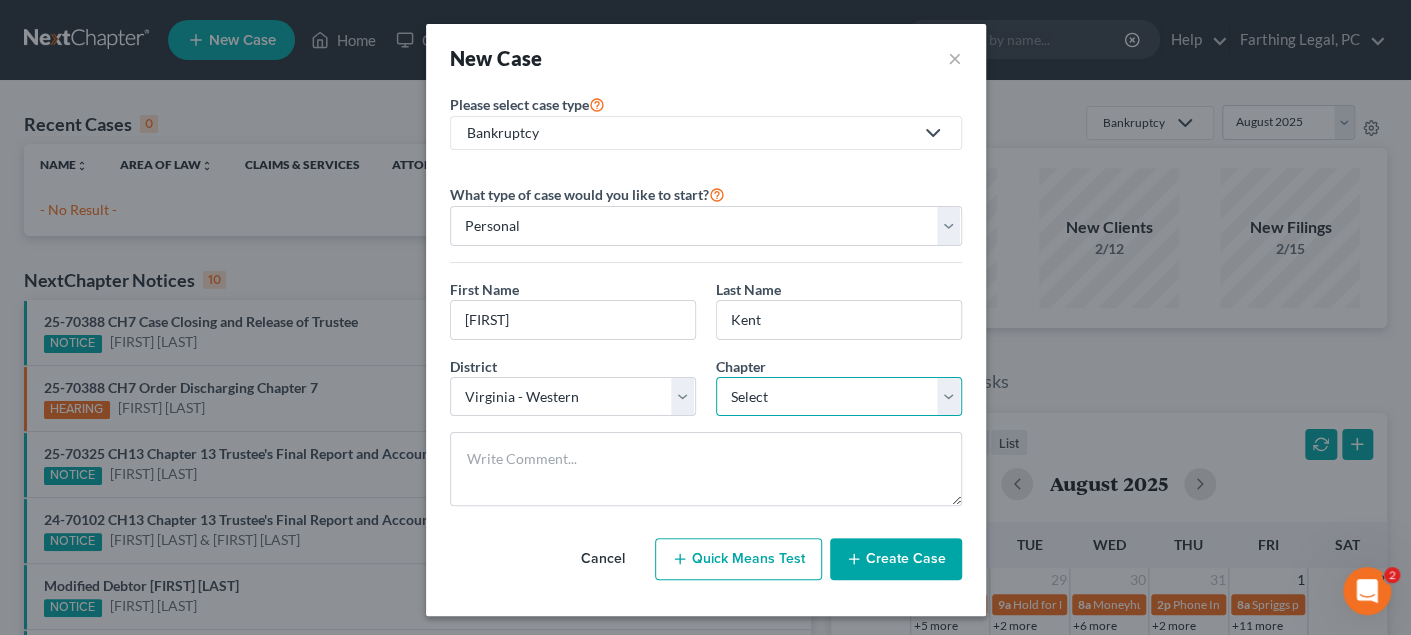 click on "Select 7 11 12 13" at bounding box center [839, 397] 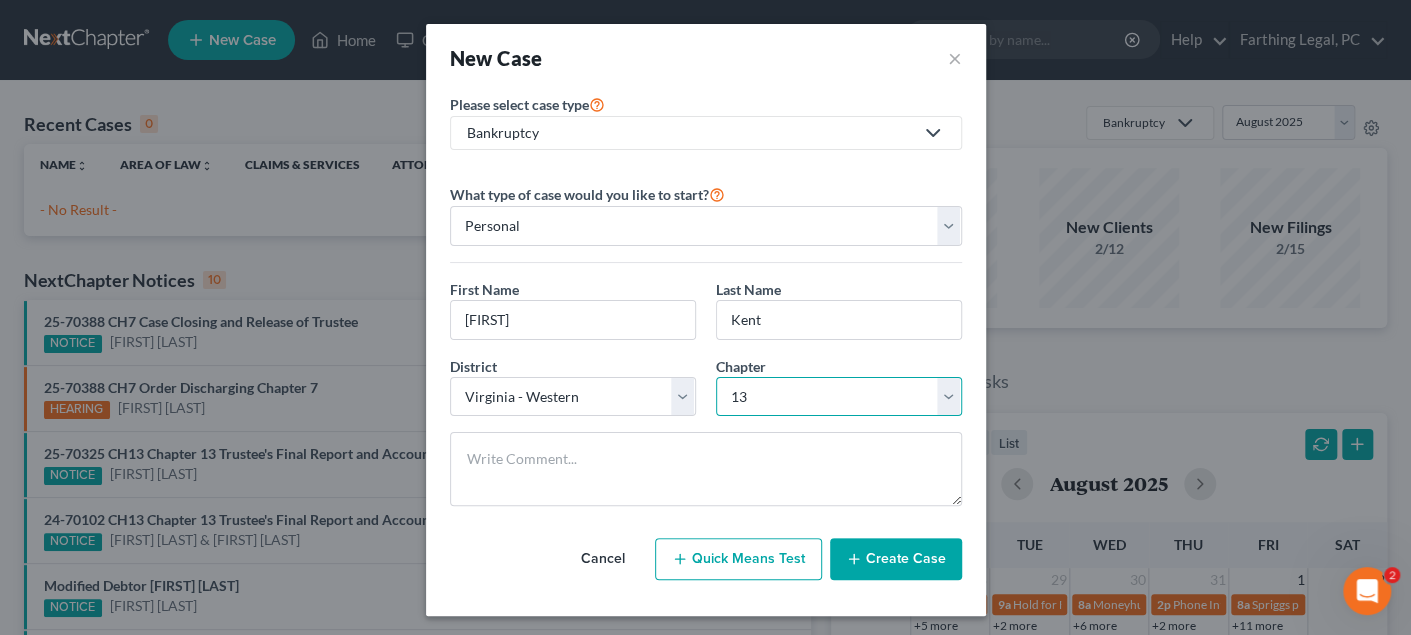 click on "Select 7 11 12 13" at bounding box center [839, 397] 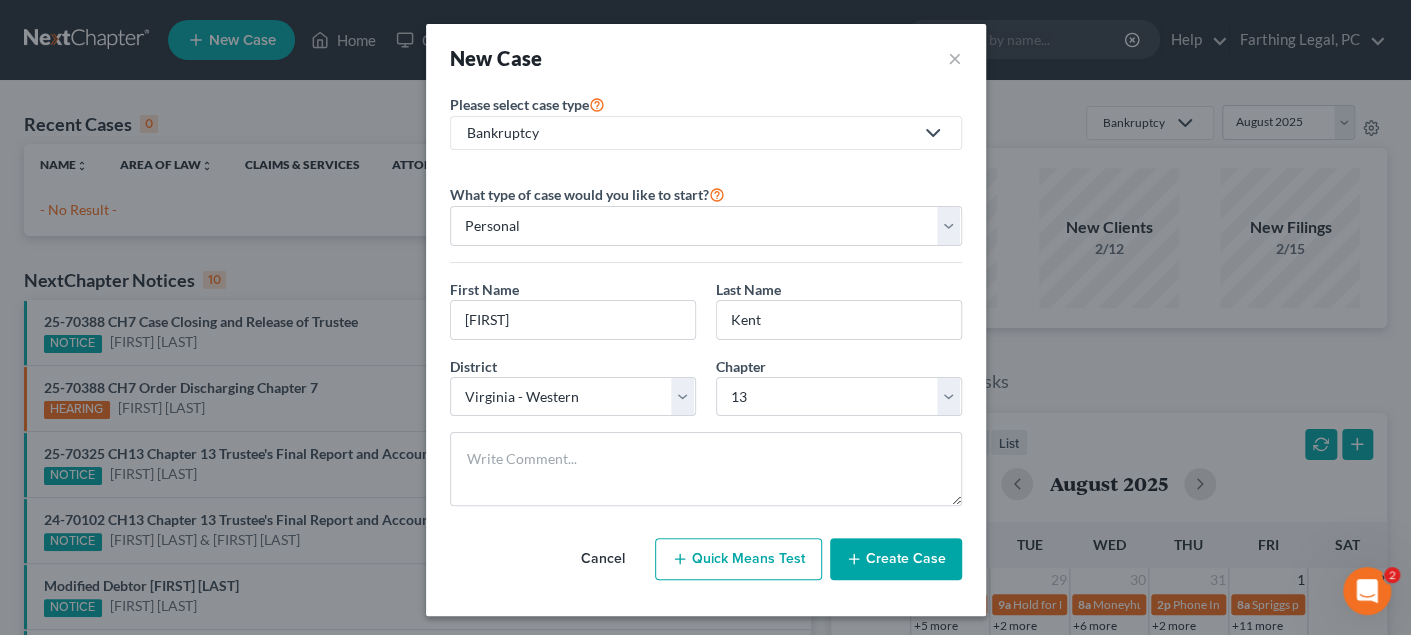 click on "Create Case" at bounding box center (896, 559) 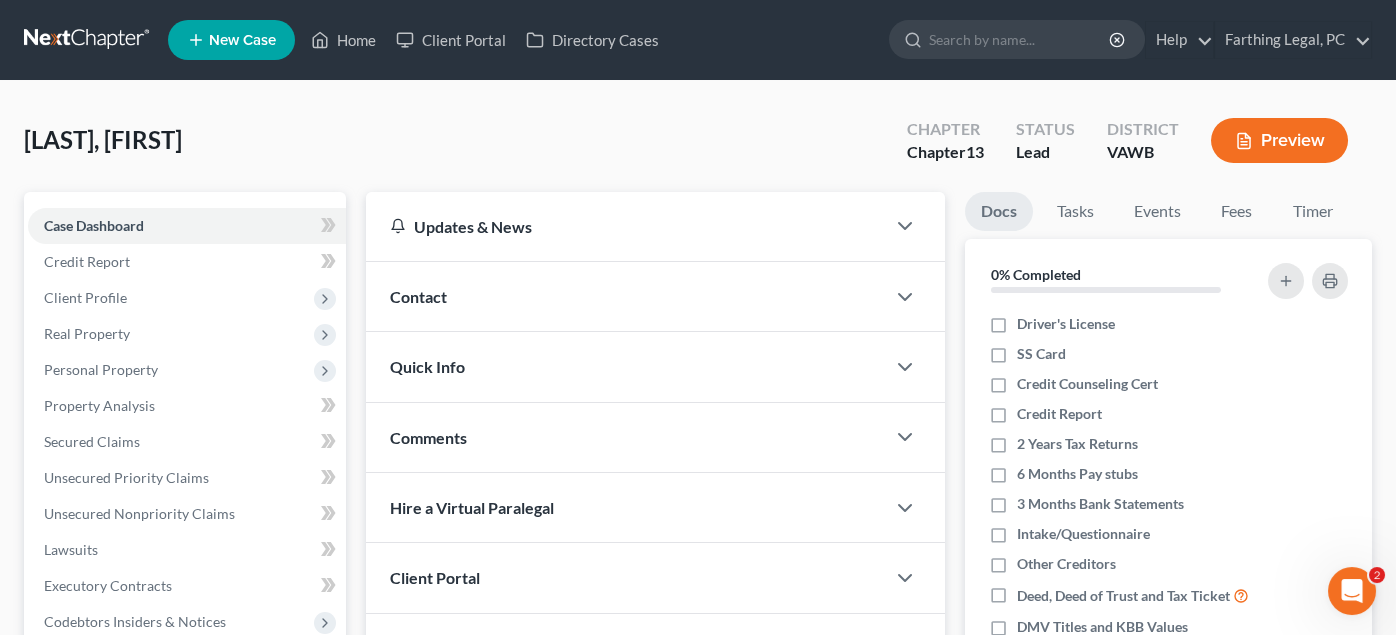 click on "Contact" at bounding box center (625, 296) 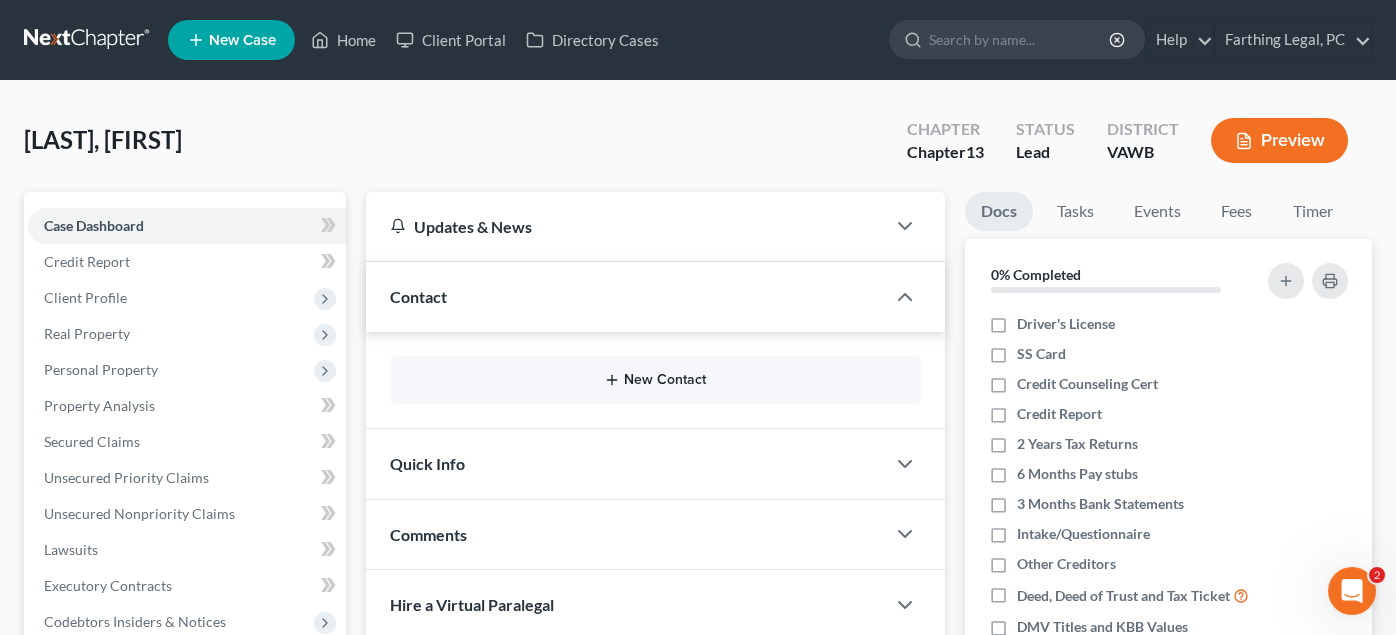 click on "New Contact" at bounding box center [655, 380] 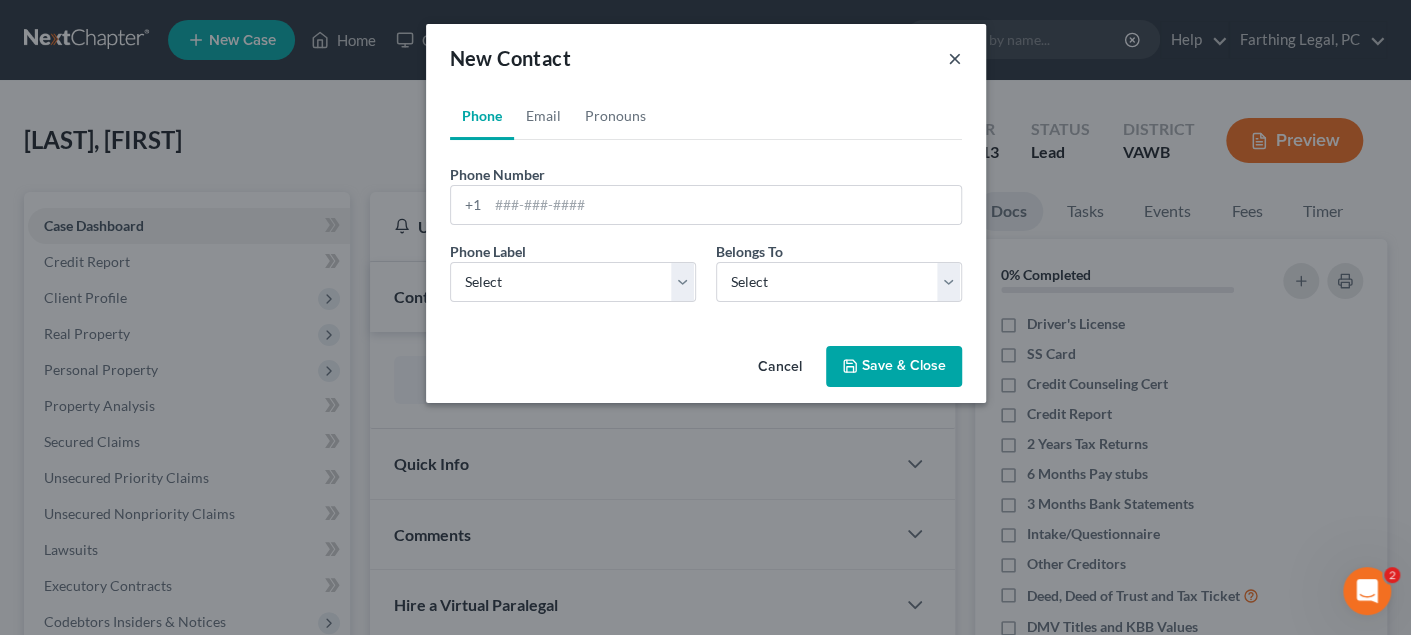 click on "×" at bounding box center [955, 58] 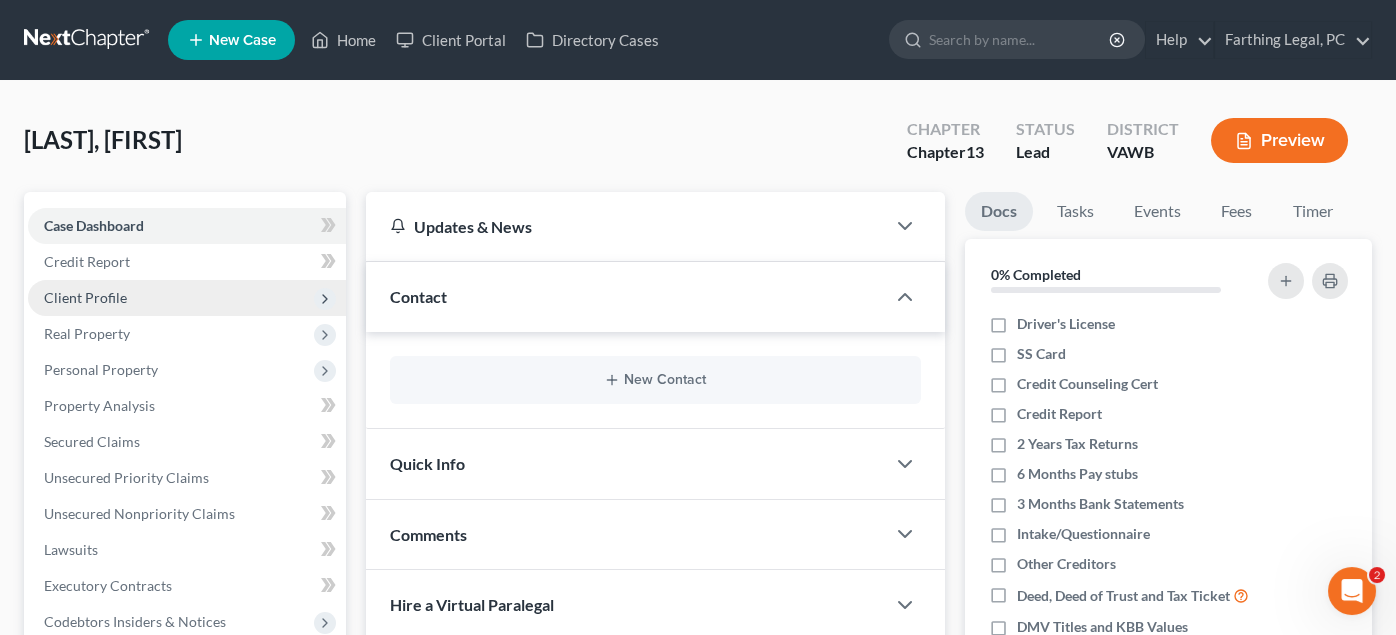 click on "Client Profile" at bounding box center [85, 297] 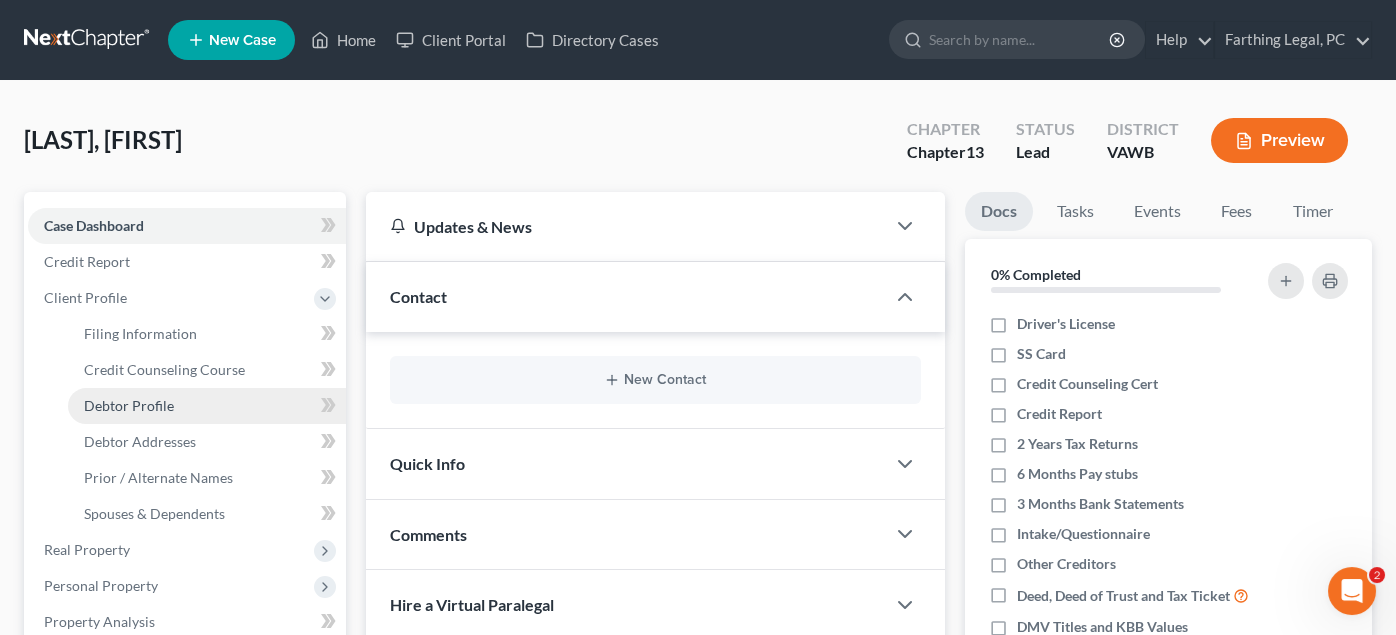 click on "Debtor Profile" at bounding box center [129, 405] 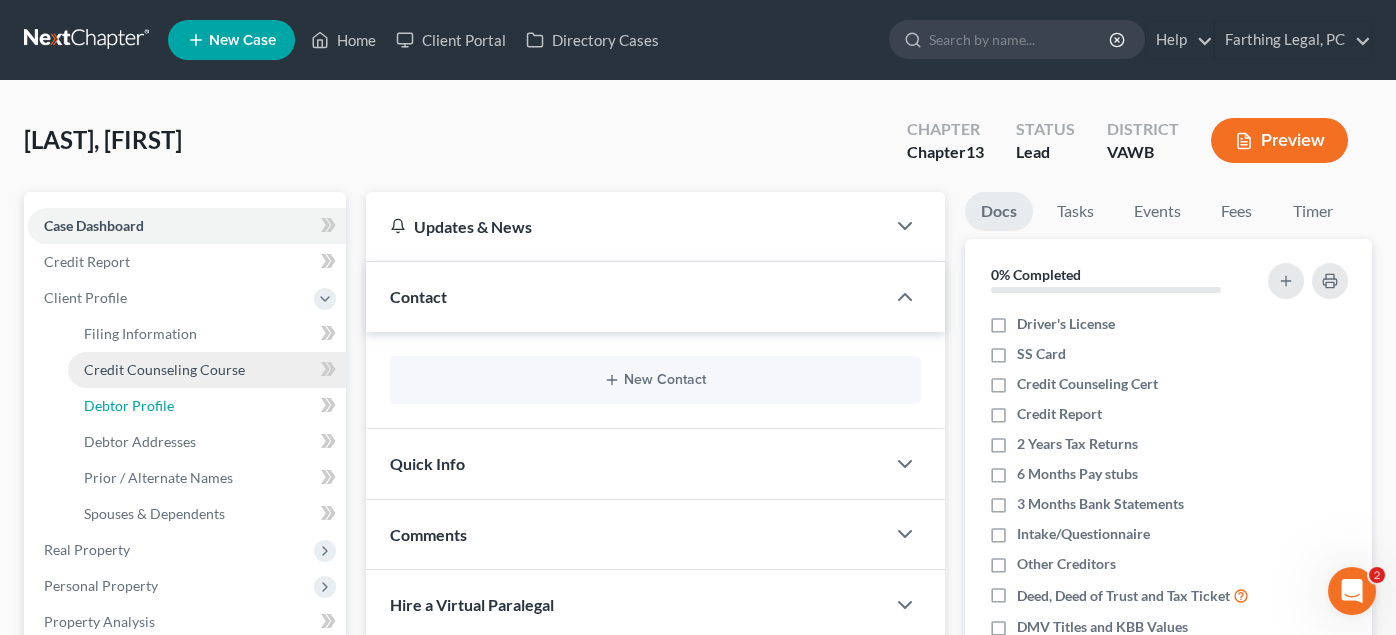 select on "0" 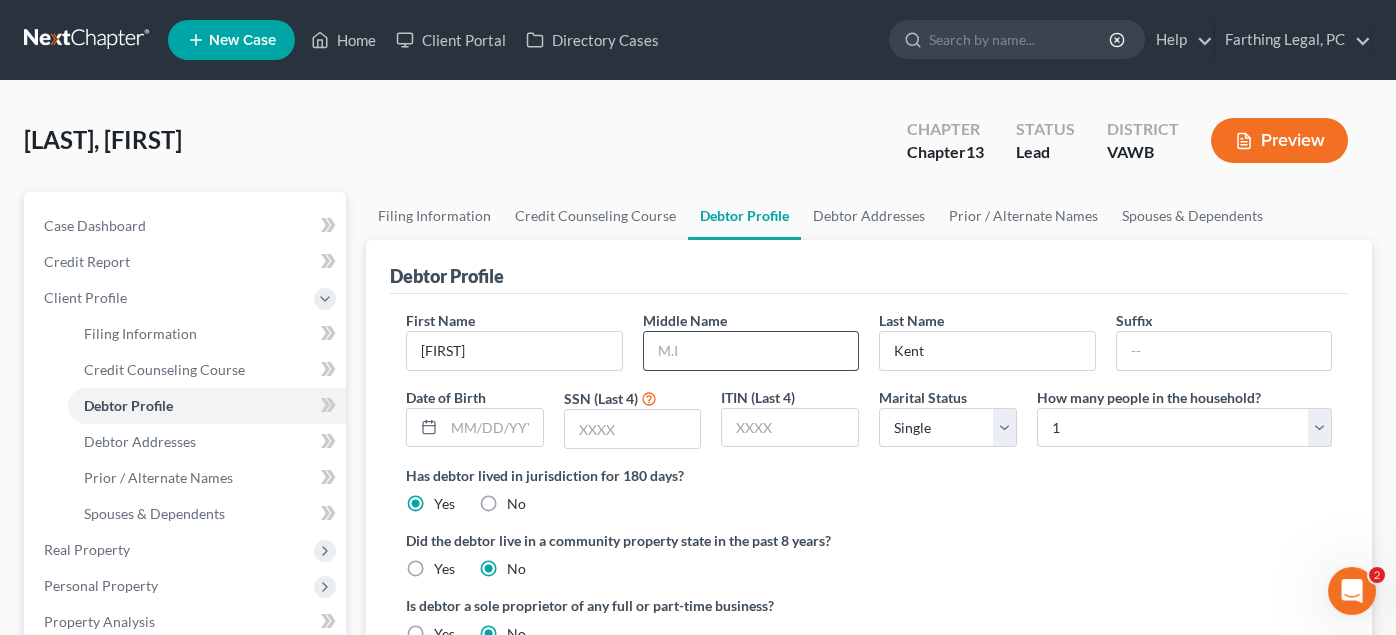 click at bounding box center [751, 351] 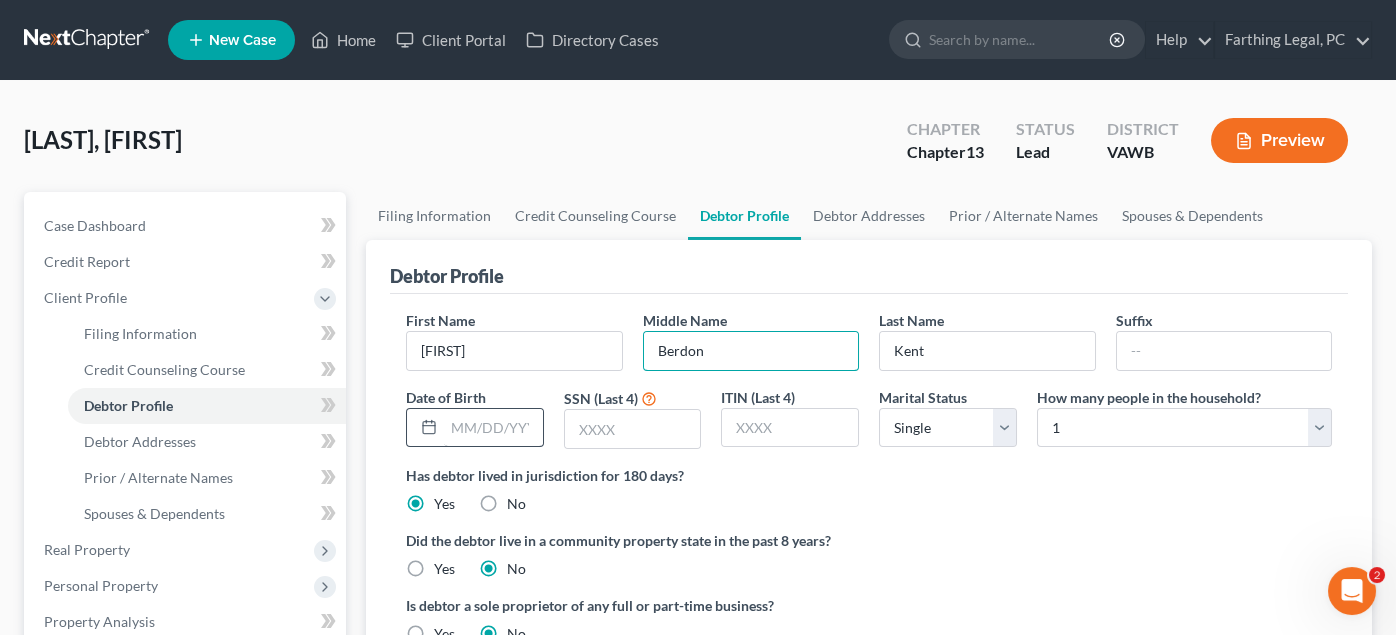 type on "Berdon" 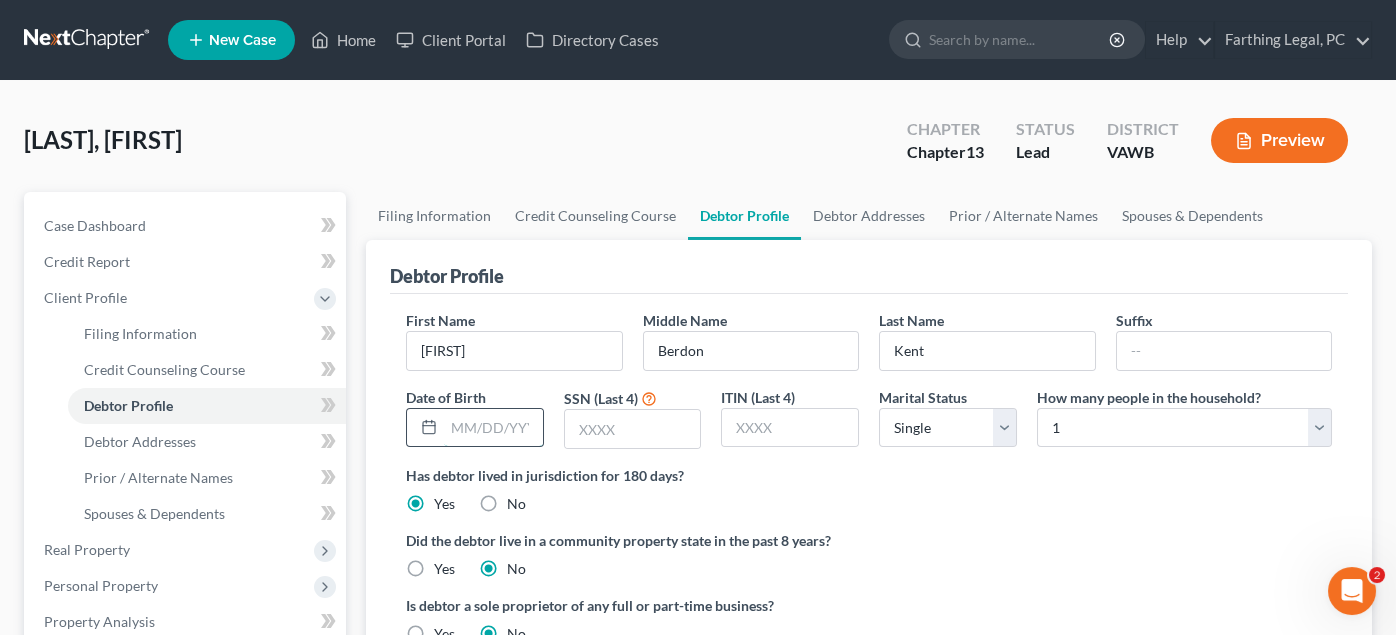 click at bounding box center [493, 428] 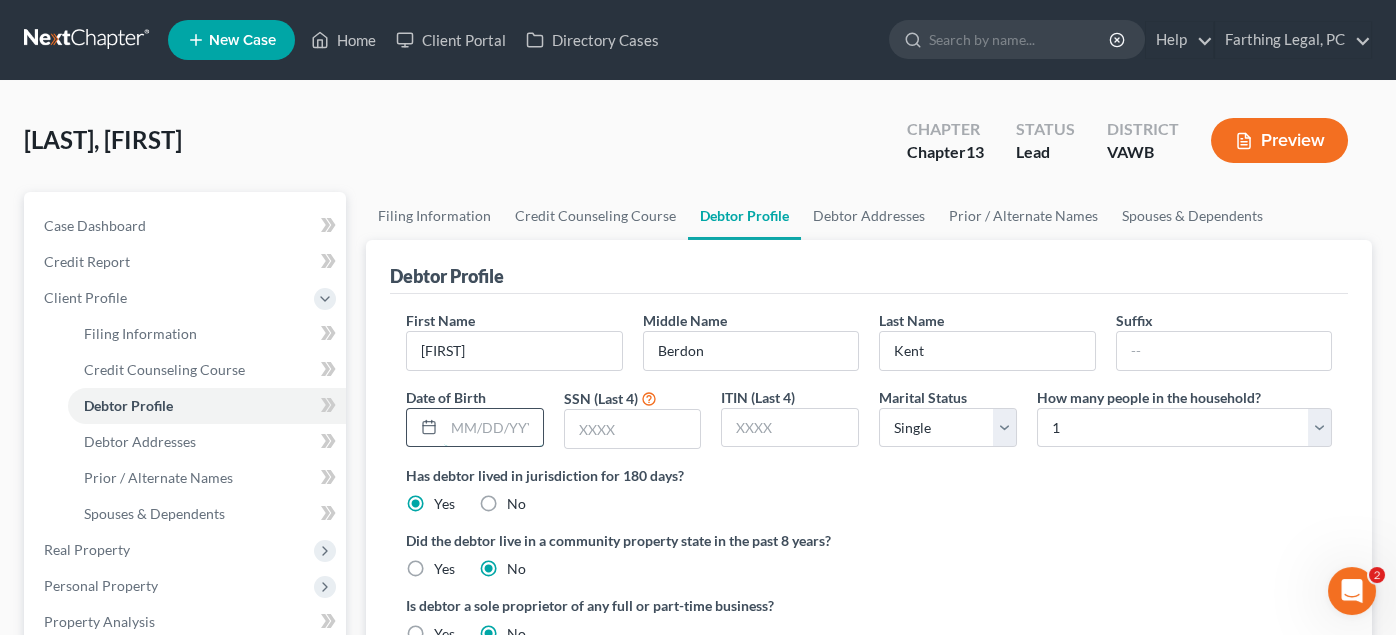 click at bounding box center (493, 428) 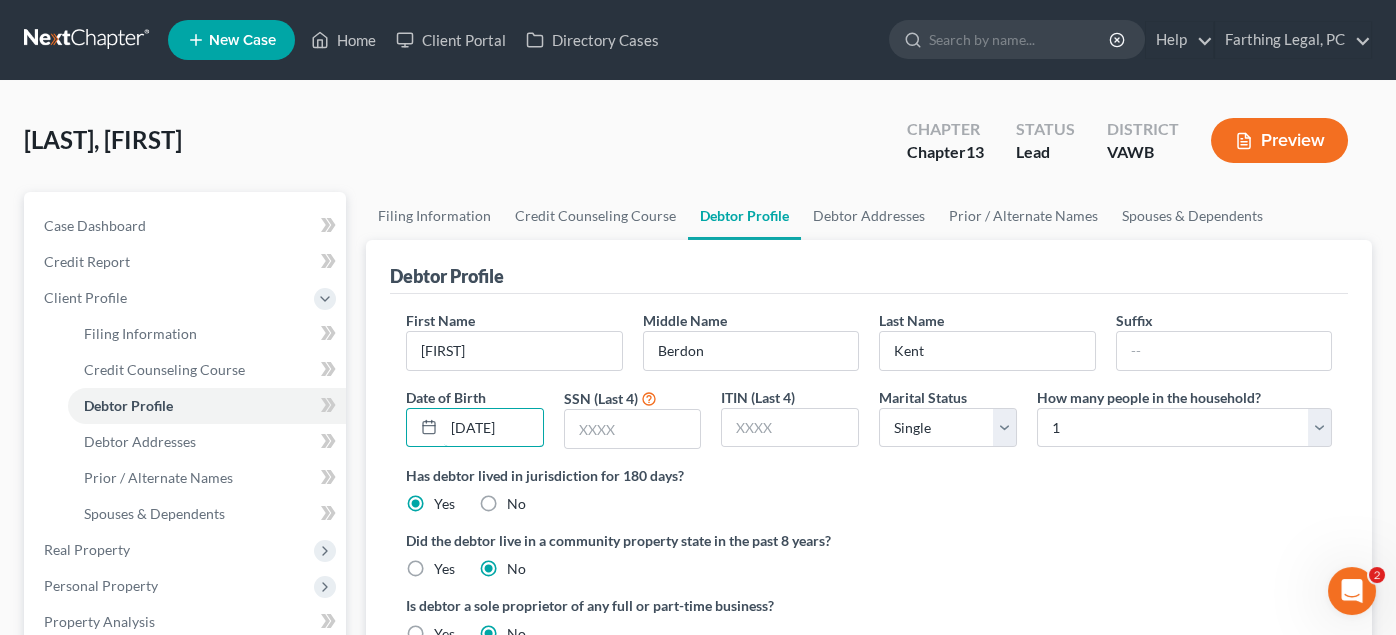 type on "[DATE]" 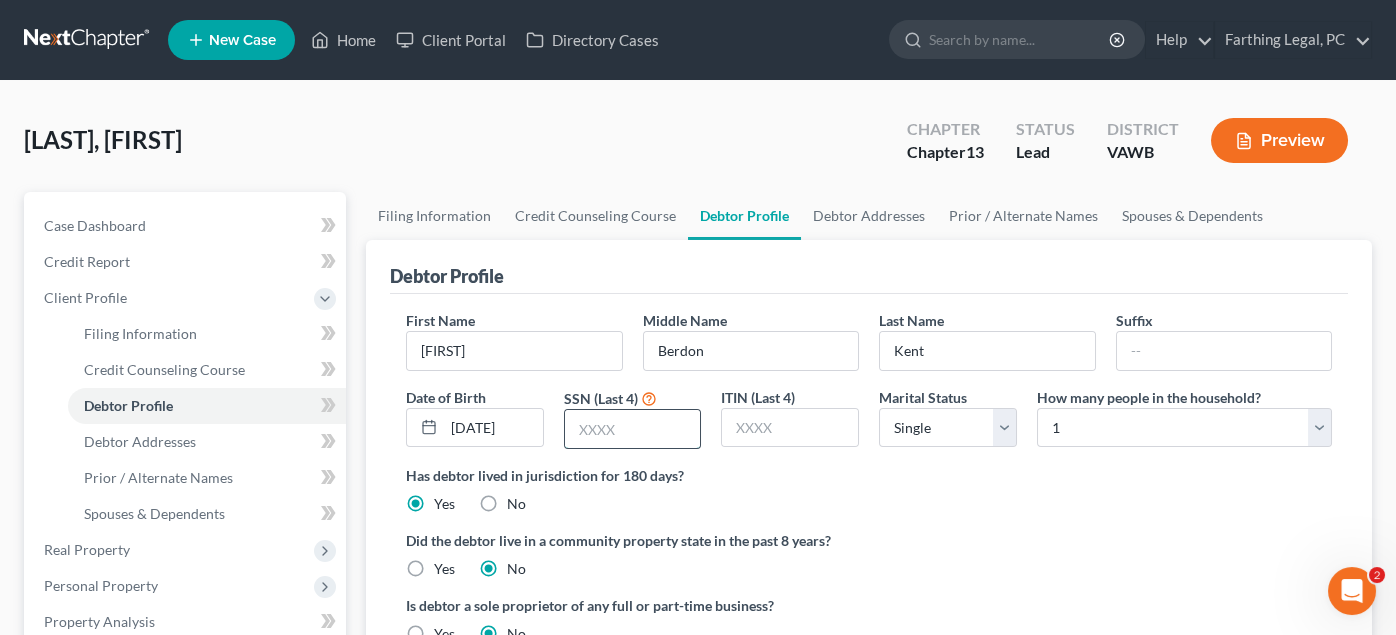 click at bounding box center (633, 429) 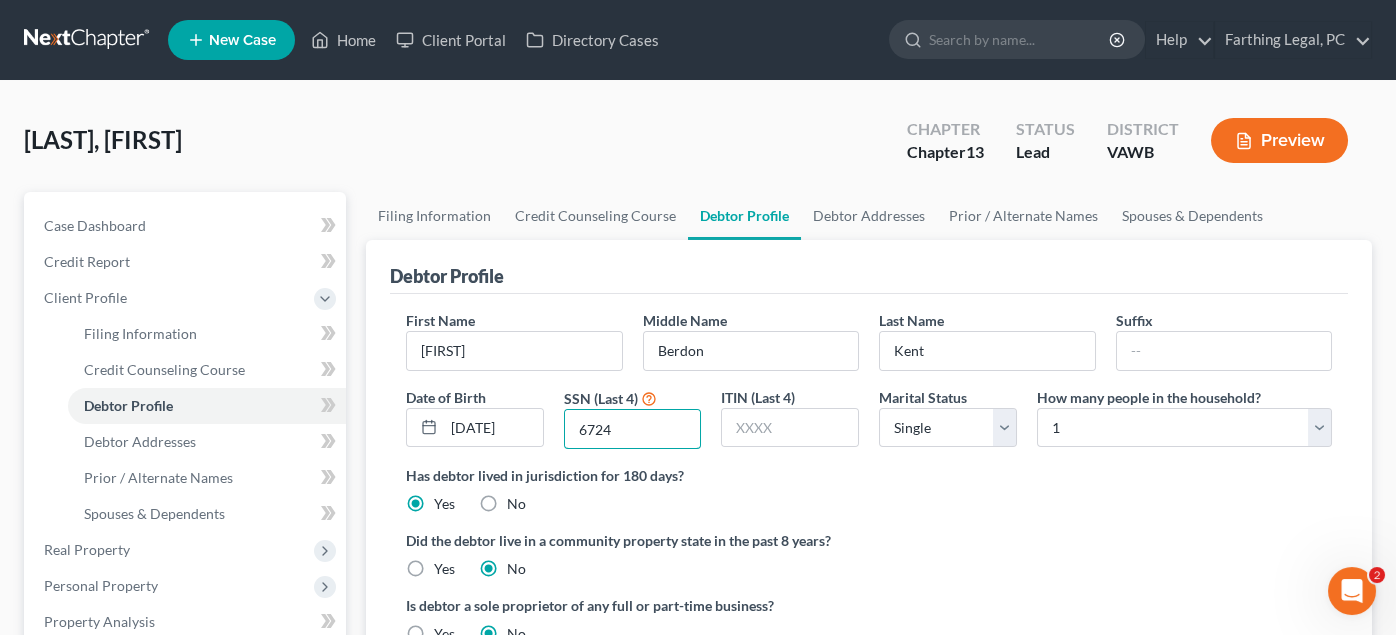 type on "6724" 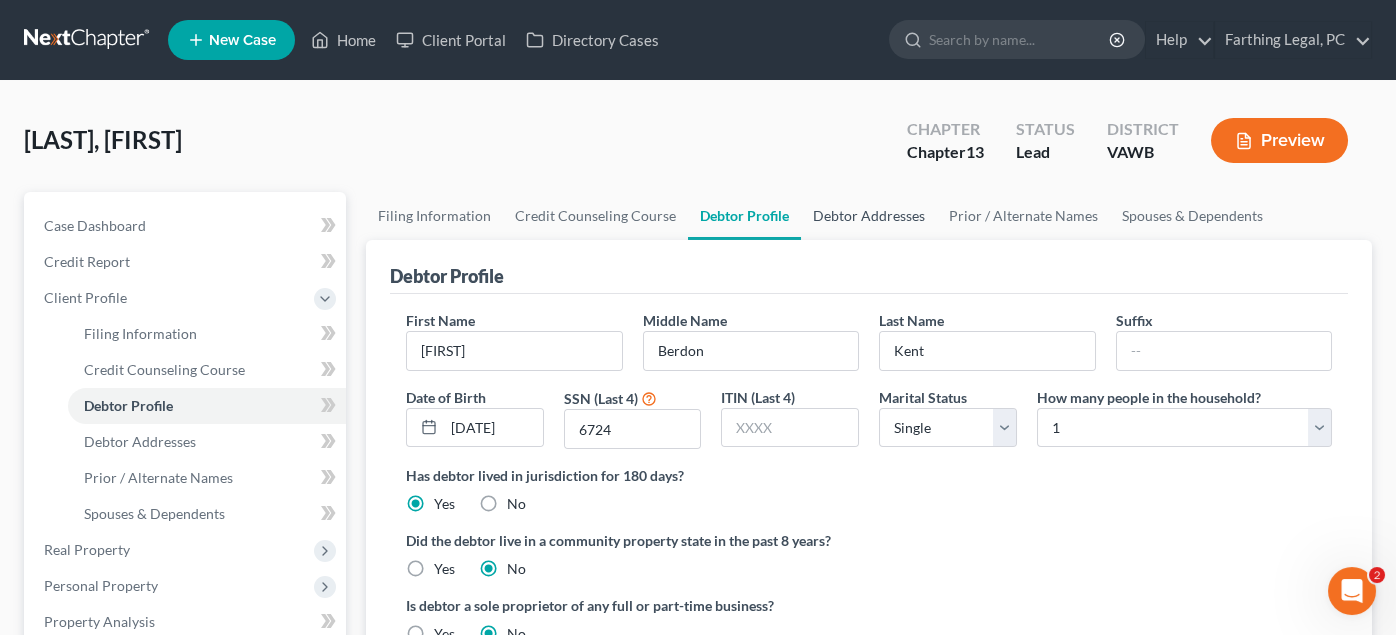 click on "Debtor Addresses" at bounding box center (869, 216) 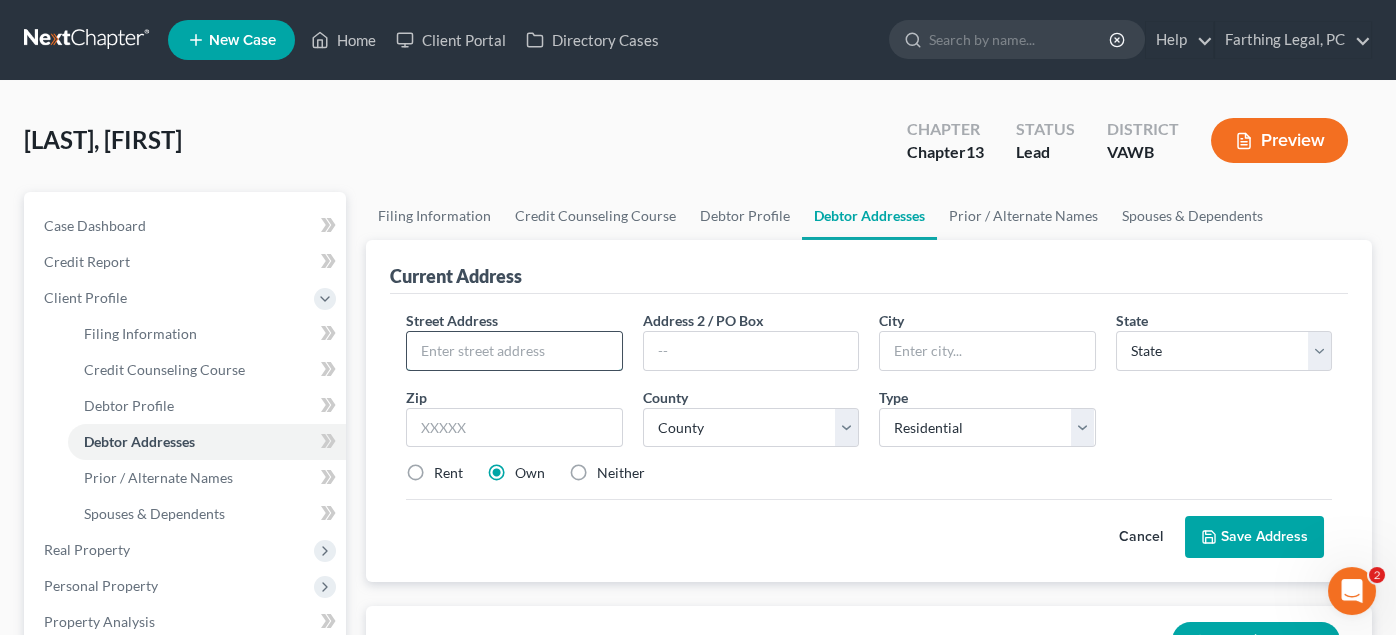 click at bounding box center (514, 351) 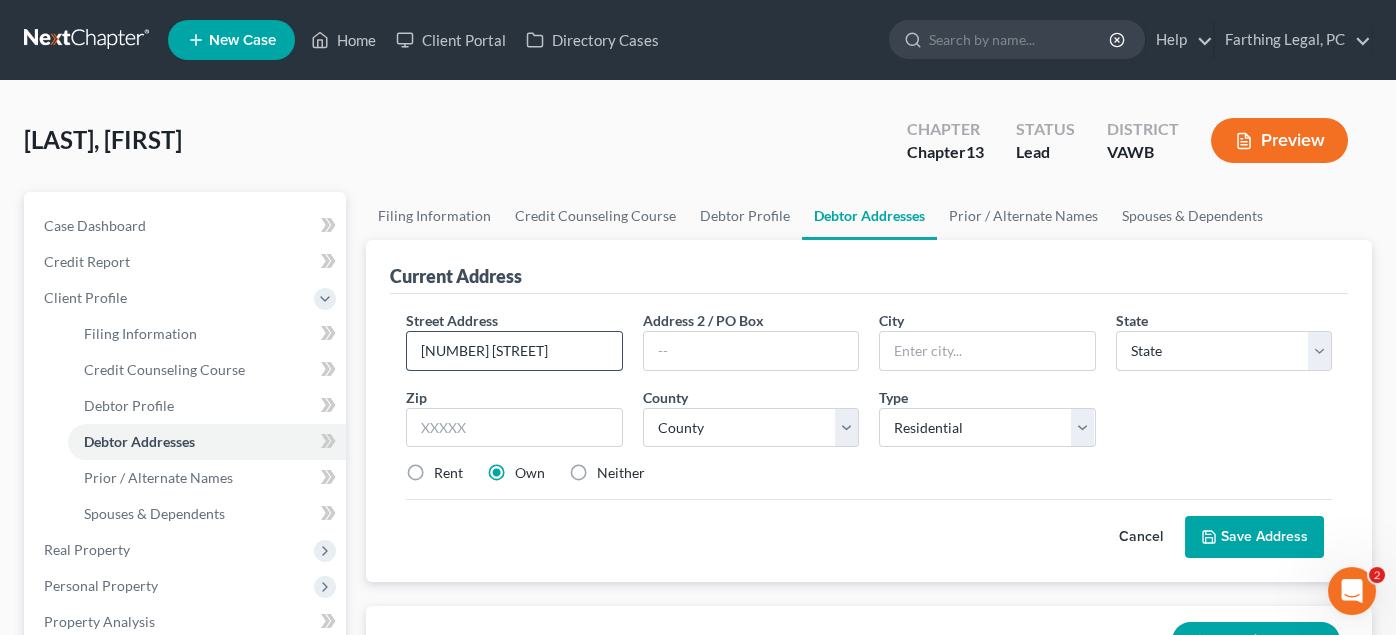 type on "[NUMBER] [STREET]" 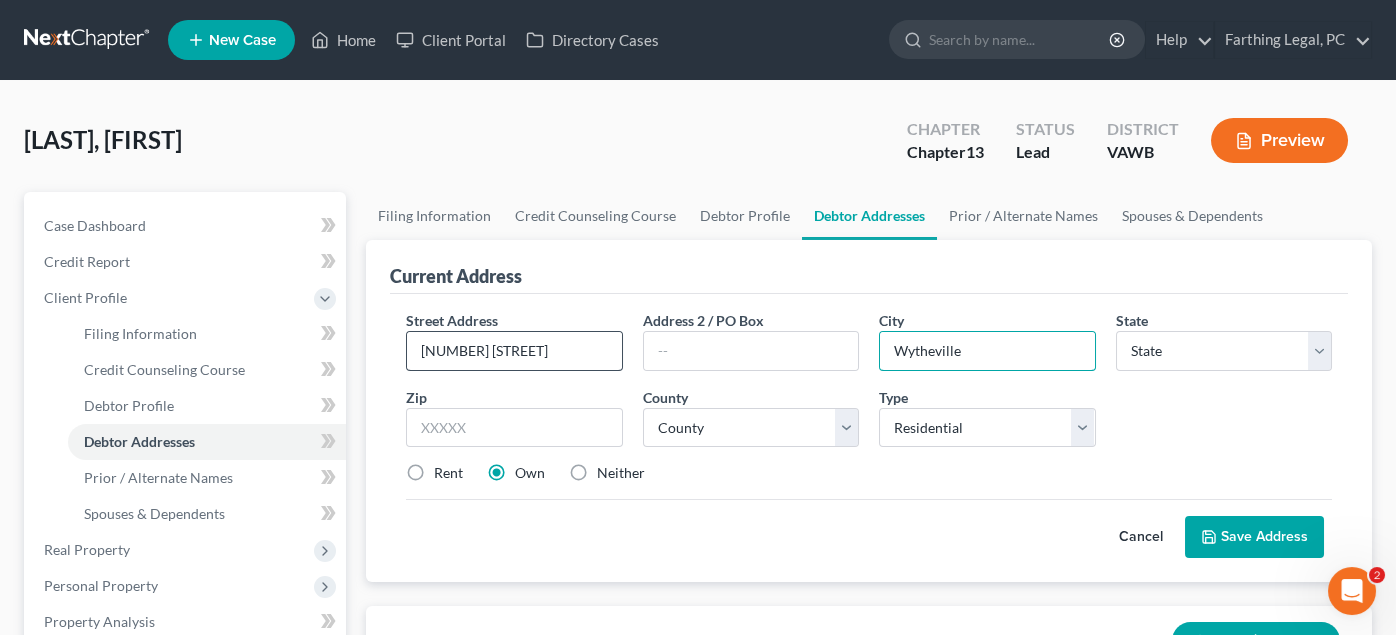 type on "Wytheville" 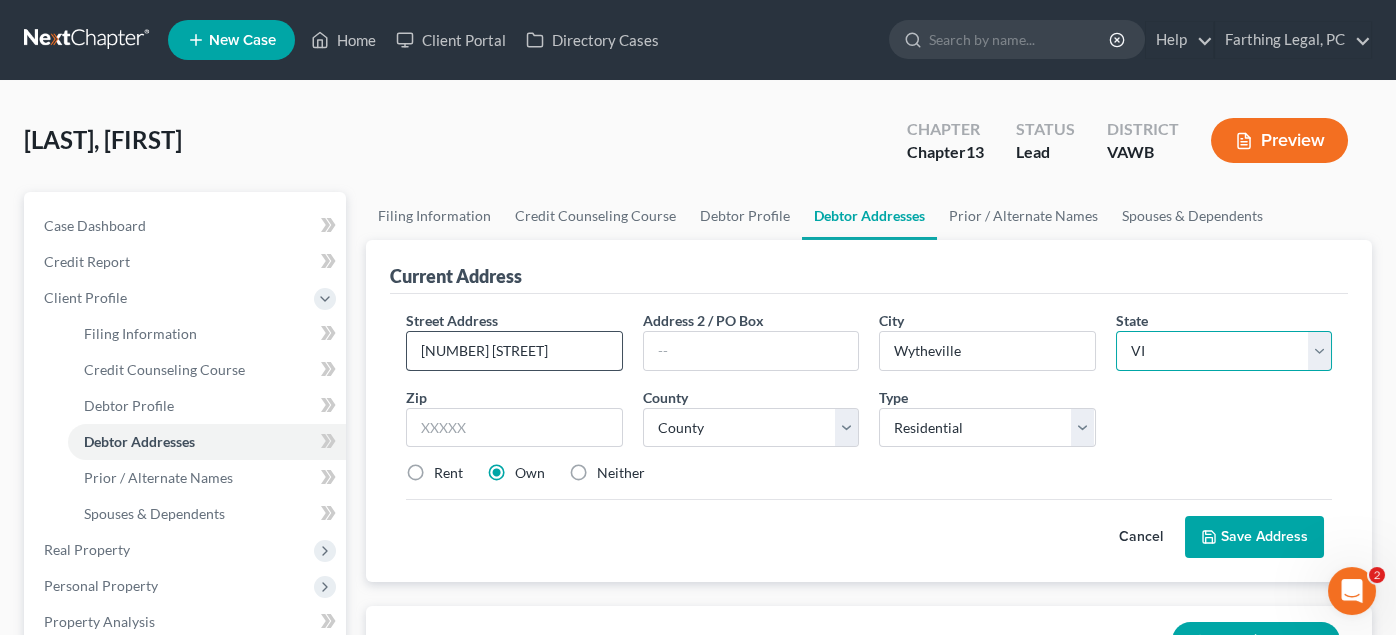 select on "48" 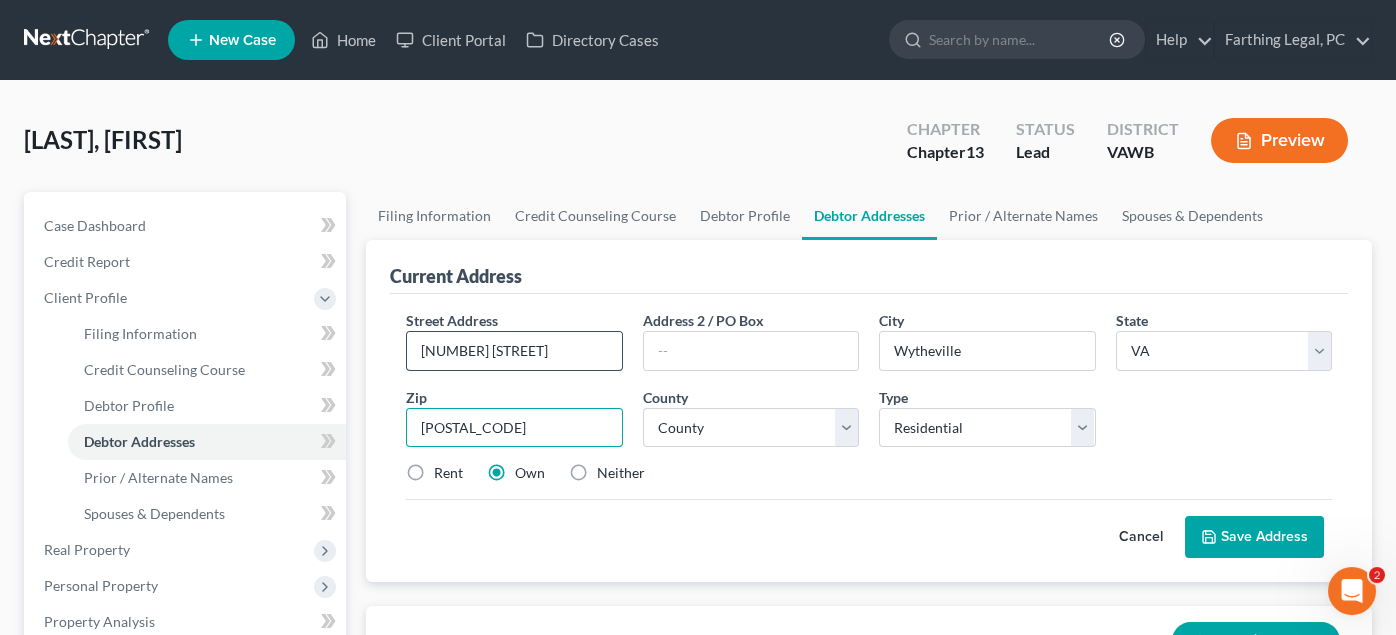 type on "[POSTAL_CODE]" 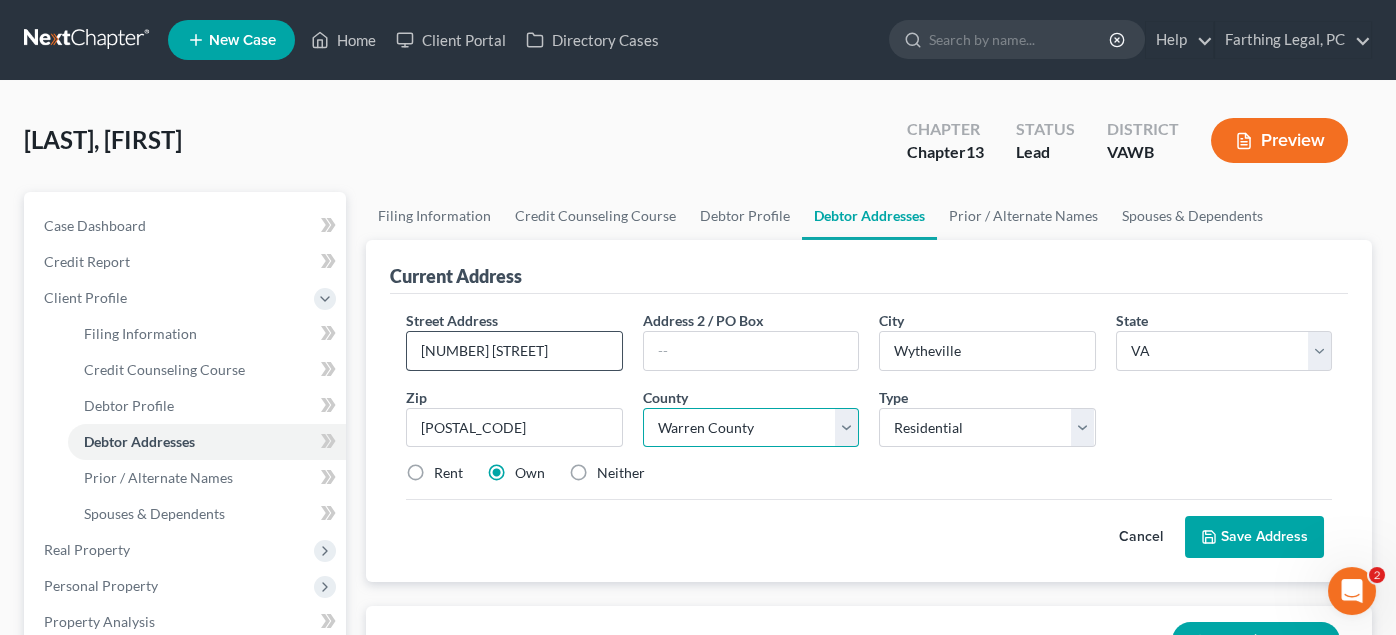 select on "132" 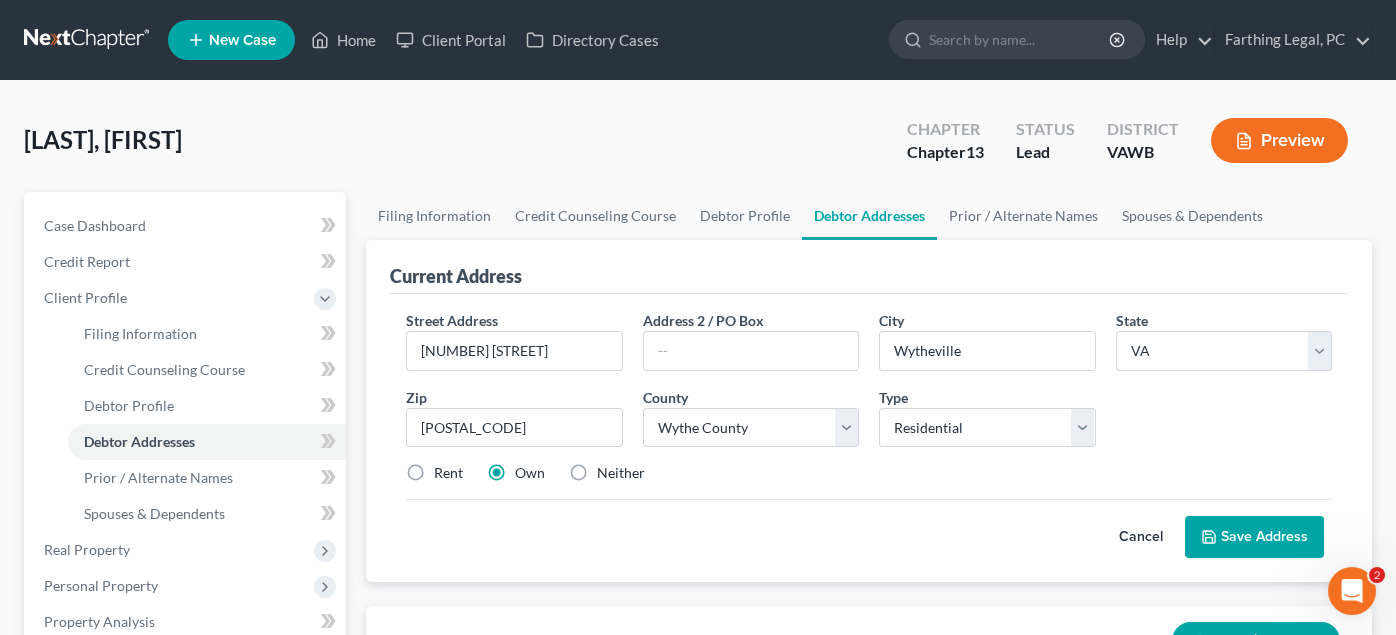 click on "Save Address" at bounding box center (1254, 537) 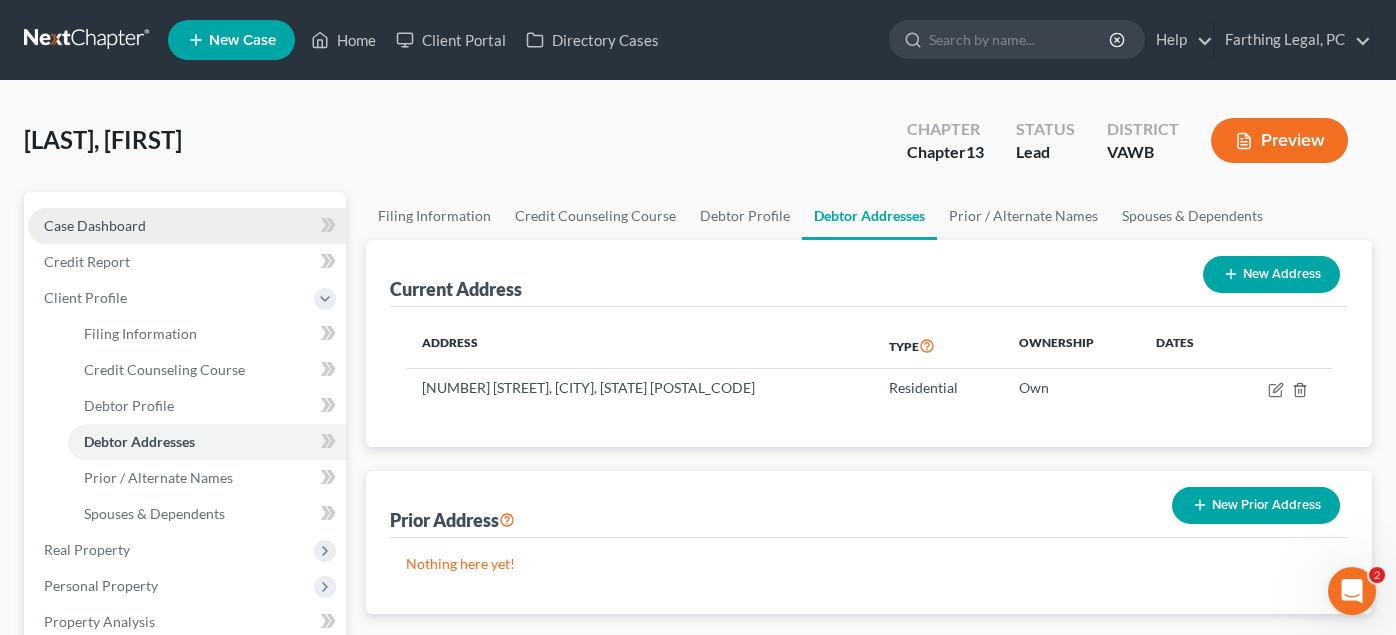 click on "Case Dashboard" at bounding box center [95, 225] 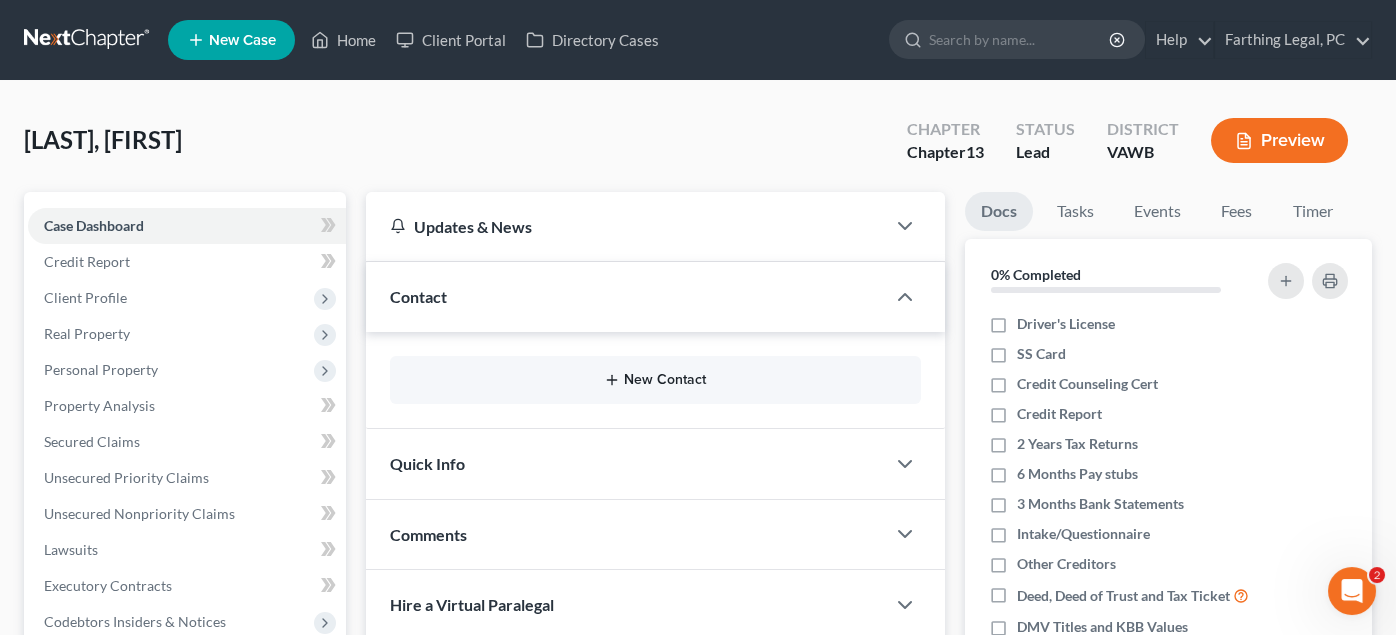 click on "New Contact" at bounding box center (655, 380) 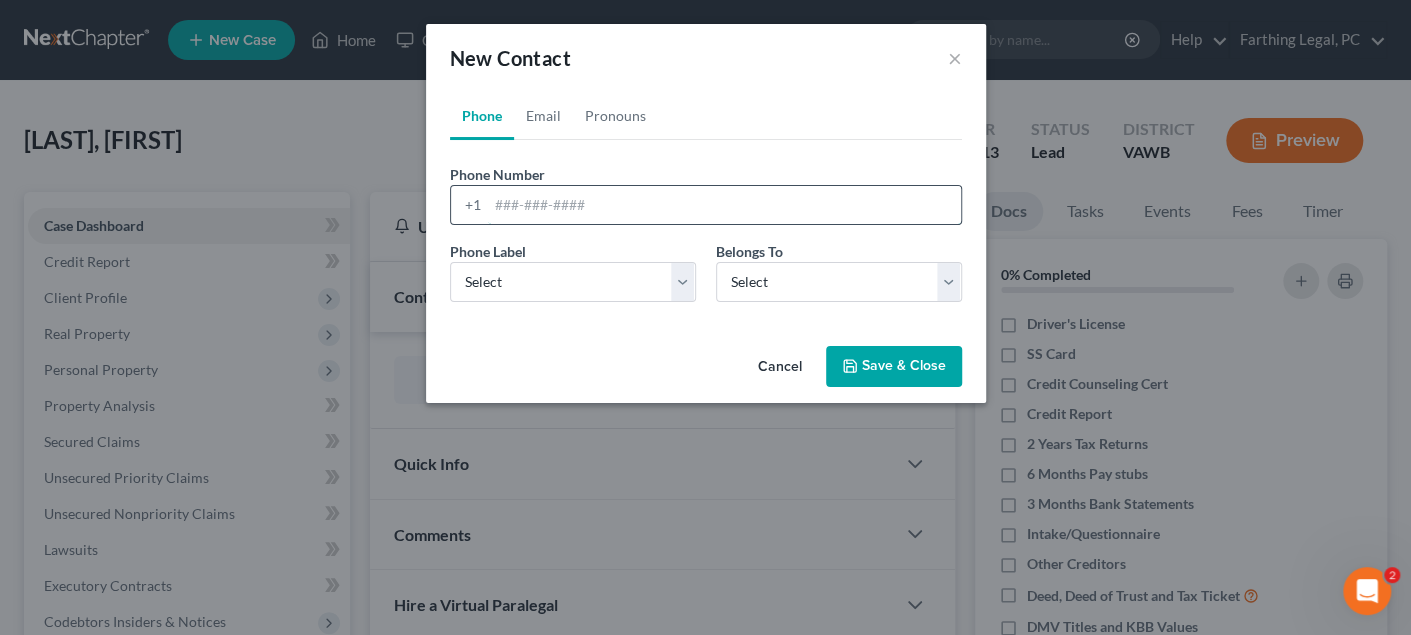 click at bounding box center (724, 205) 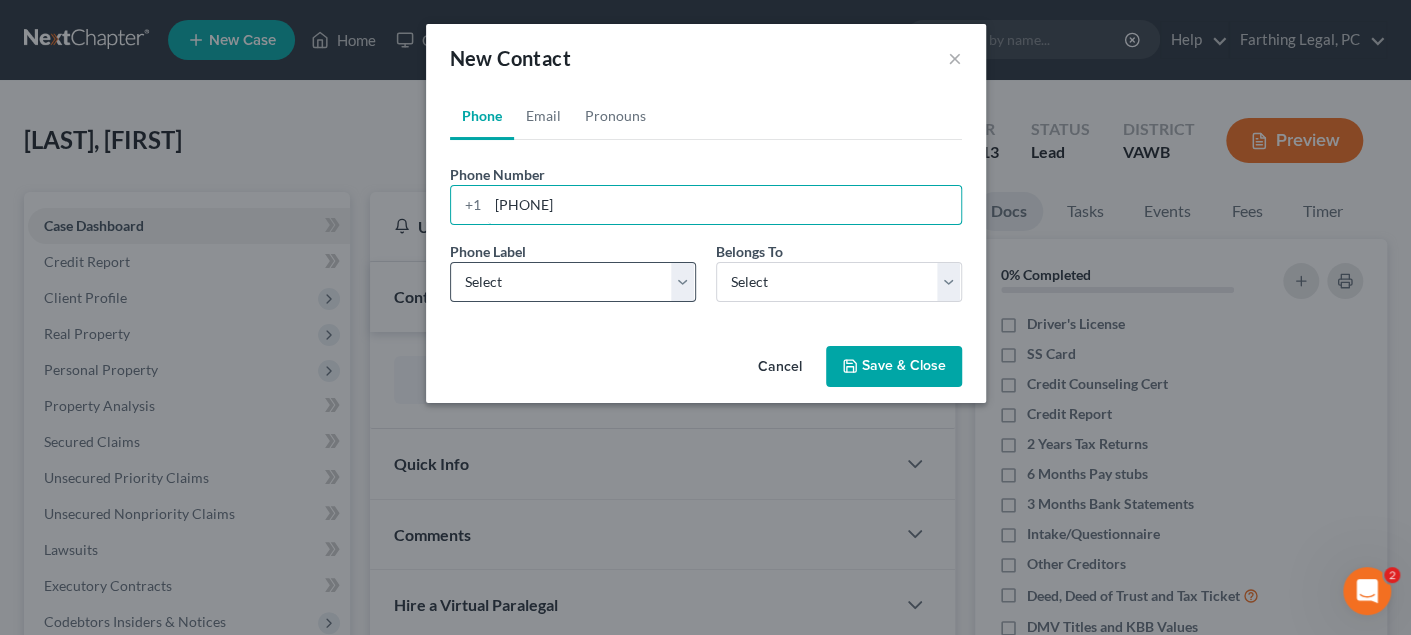 type on "[PHONE]" 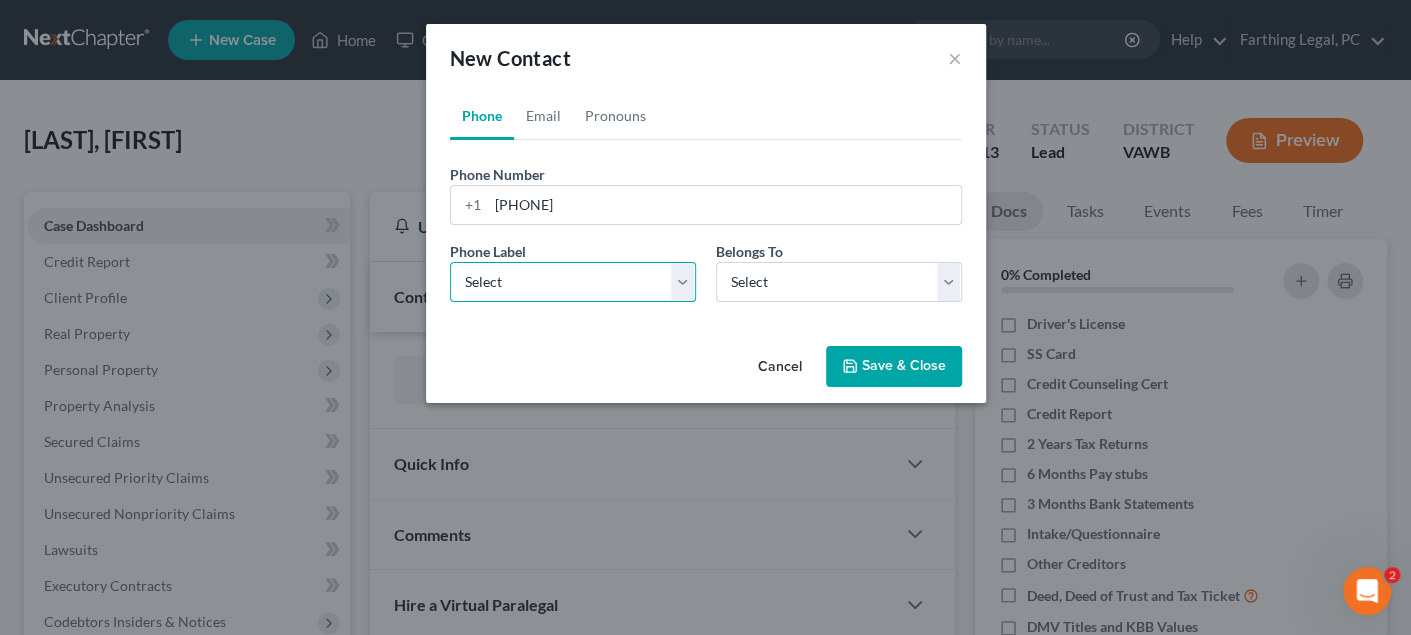 drag, startPoint x: 563, startPoint y: 291, endPoint x: 550, endPoint y: 295, distance: 13.601471 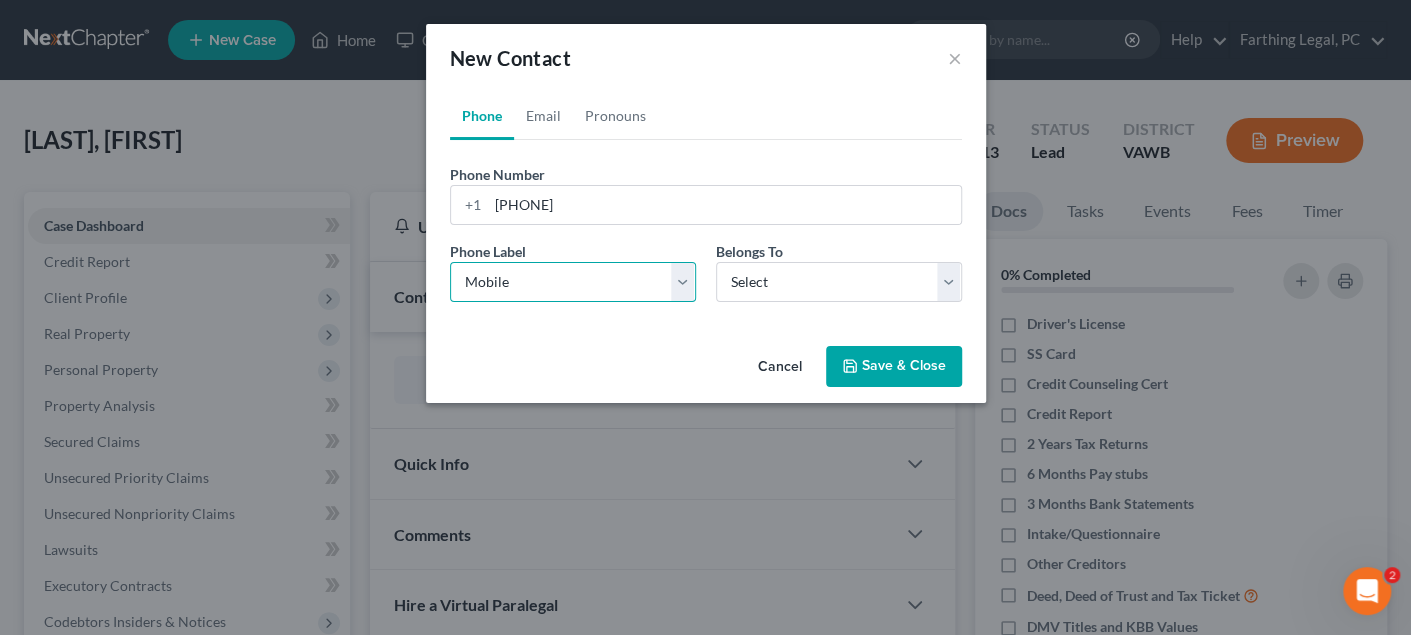 click on "Select Mobile Home Work Other" at bounding box center [573, 282] 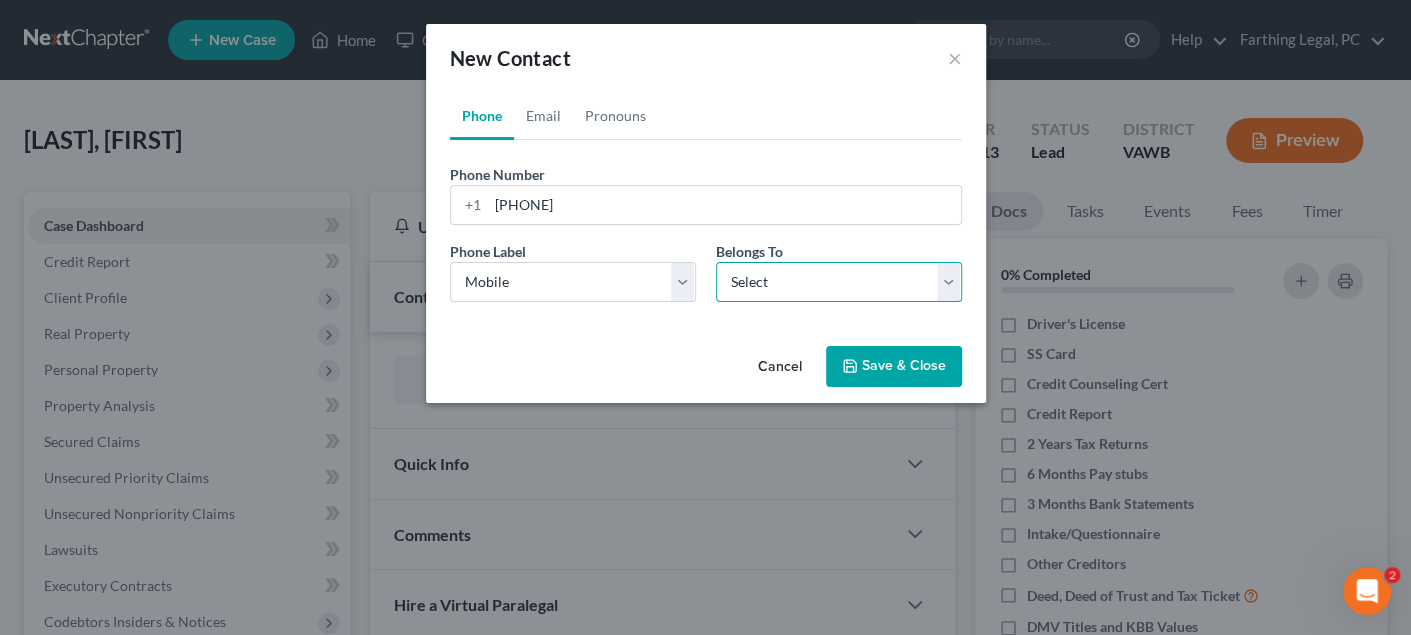 drag, startPoint x: 754, startPoint y: 275, endPoint x: 767, endPoint y: 291, distance: 20.615528 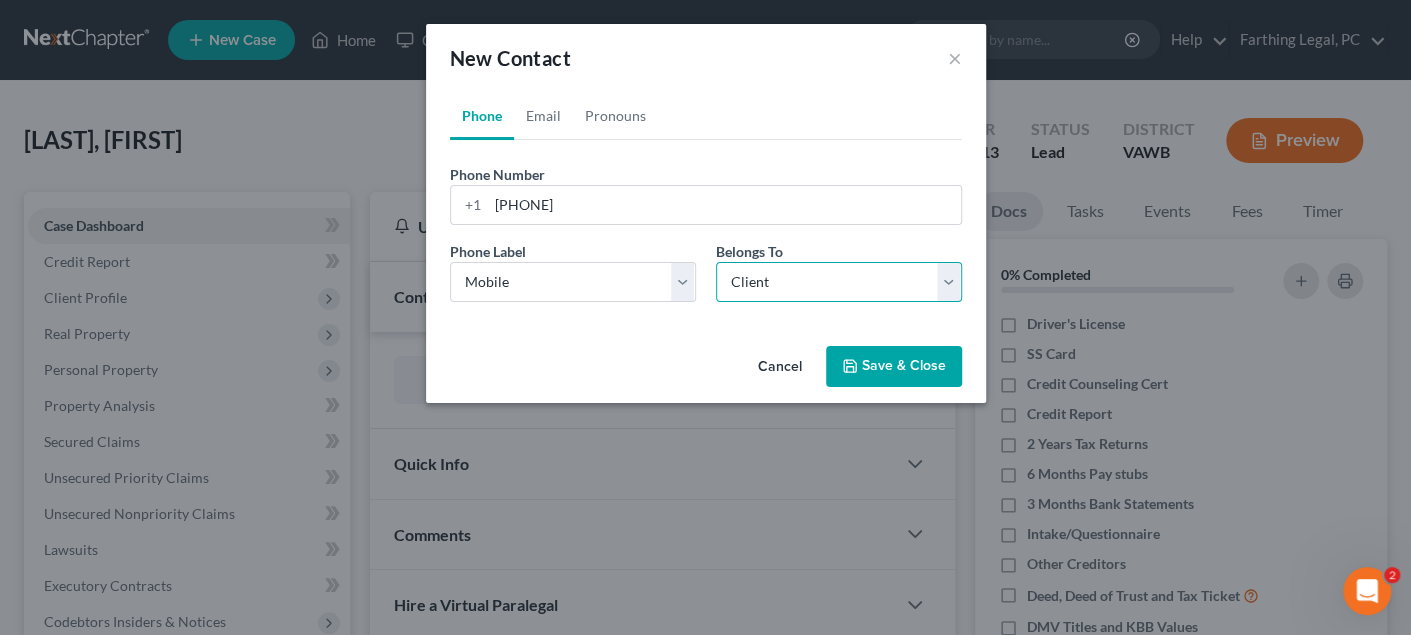 click on "Select Client Other" at bounding box center [839, 282] 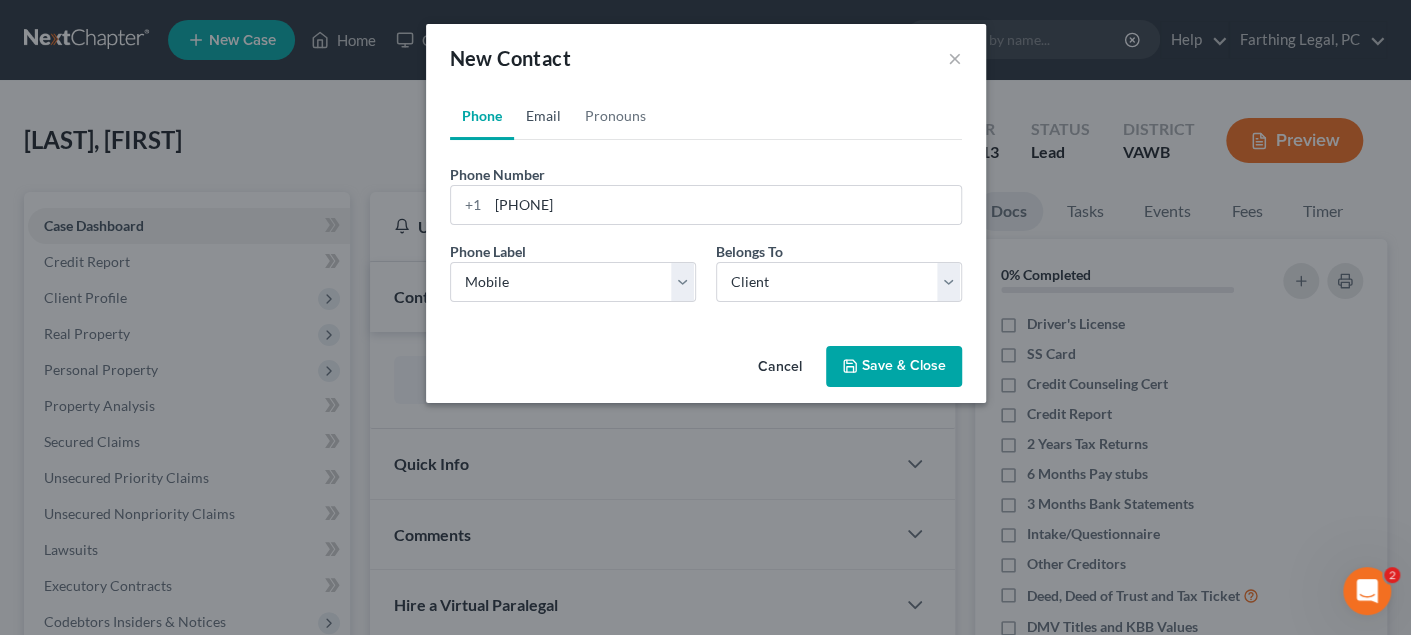 click on "Email" at bounding box center [543, 116] 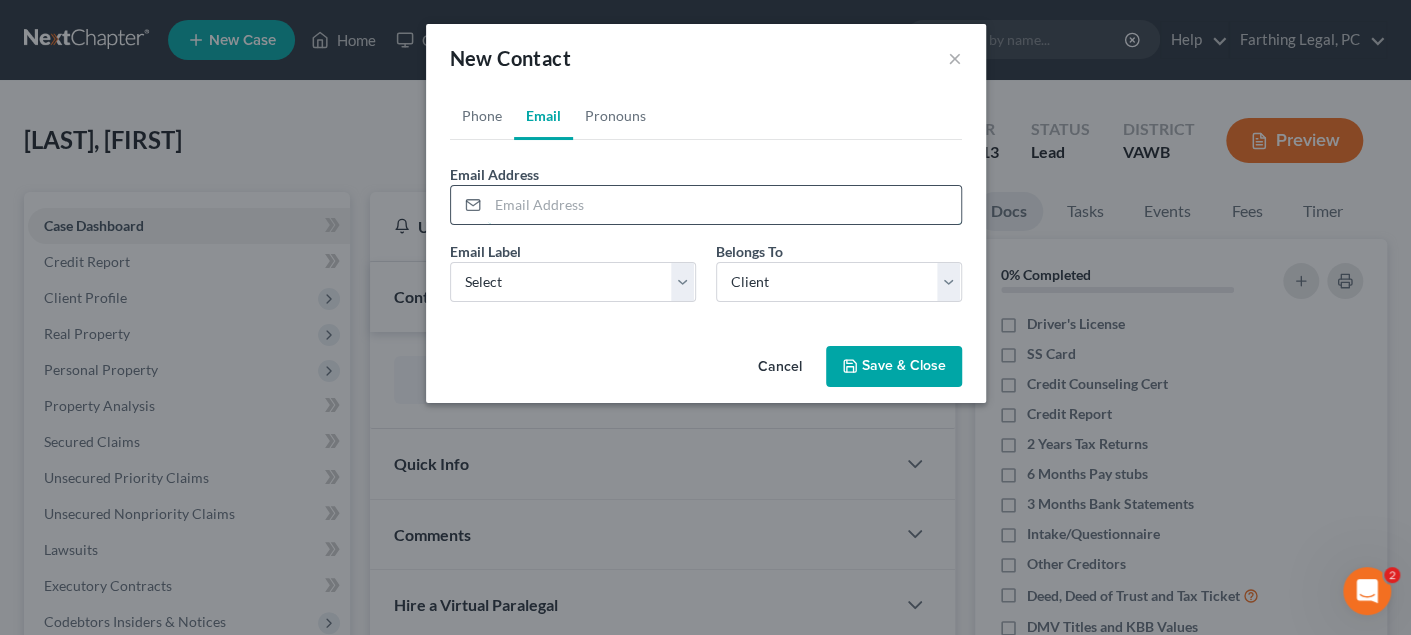 drag, startPoint x: 562, startPoint y: 210, endPoint x: 604, endPoint y: 192, distance: 45.694637 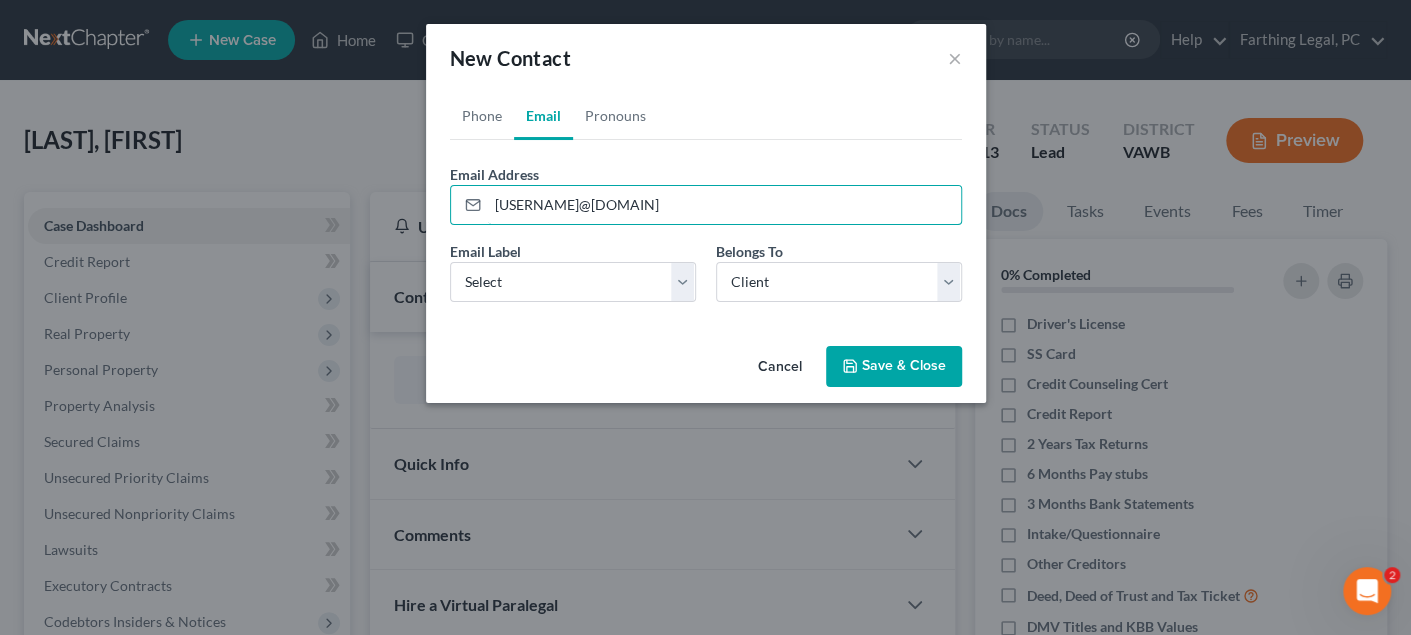 type on "[USERNAME]@[DOMAIN]" 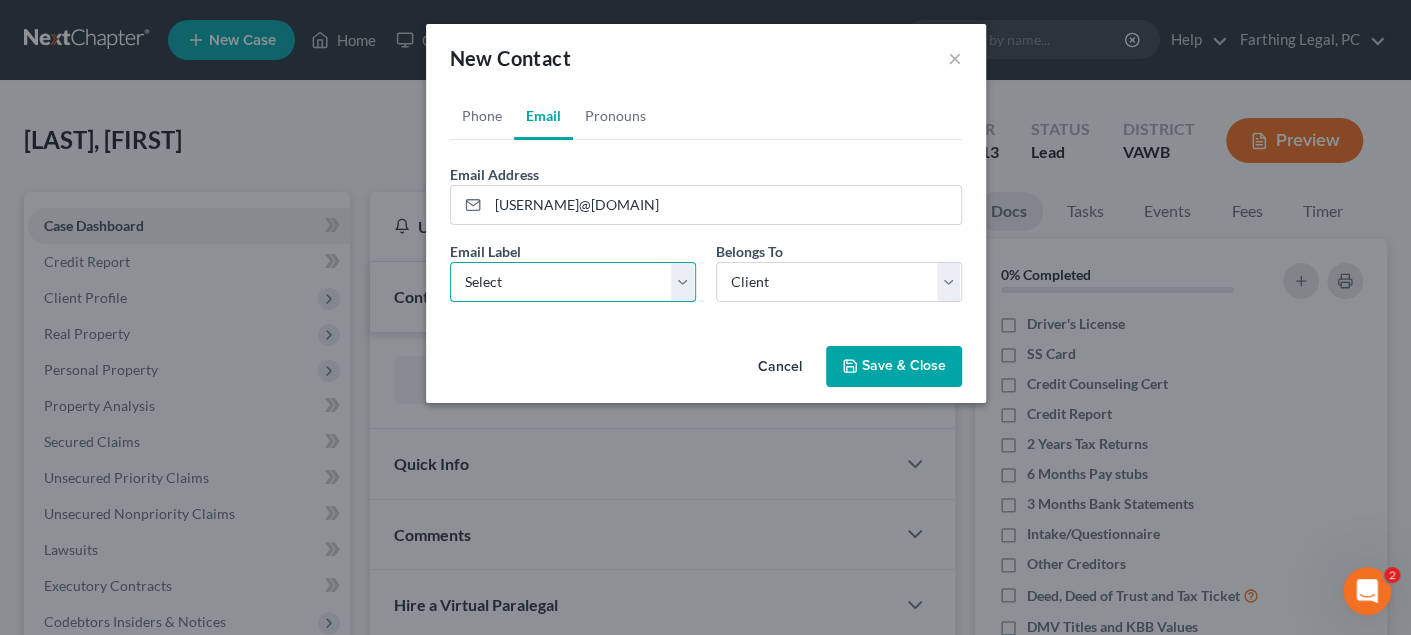 click on "Select Home Work Other" at bounding box center [573, 282] 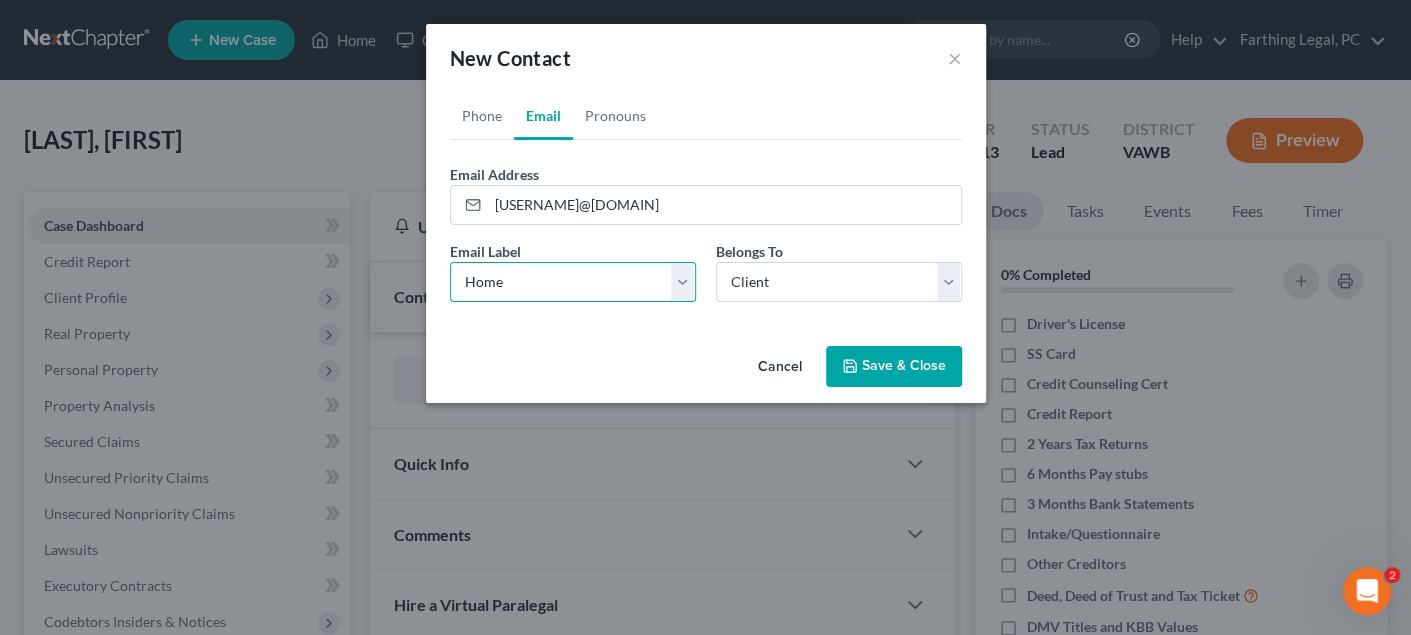click on "Select Home Work Other" at bounding box center [573, 282] 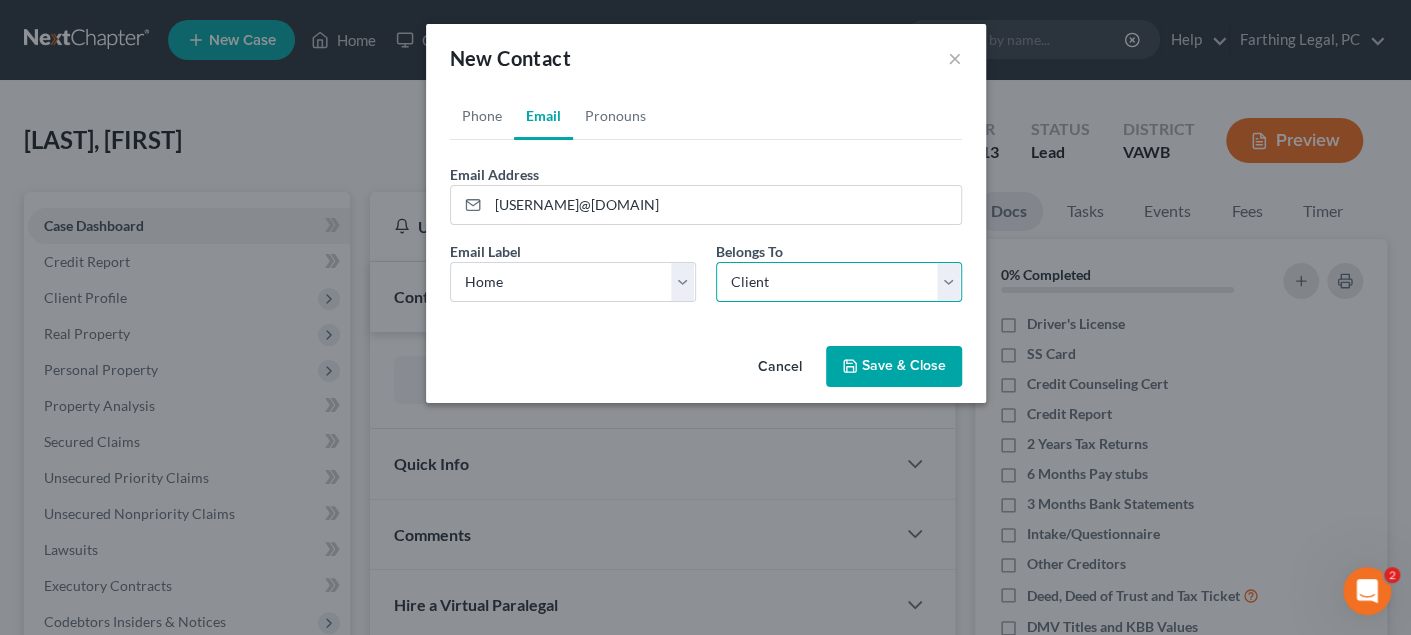 click on "Select Client Other" at bounding box center [839, 282] 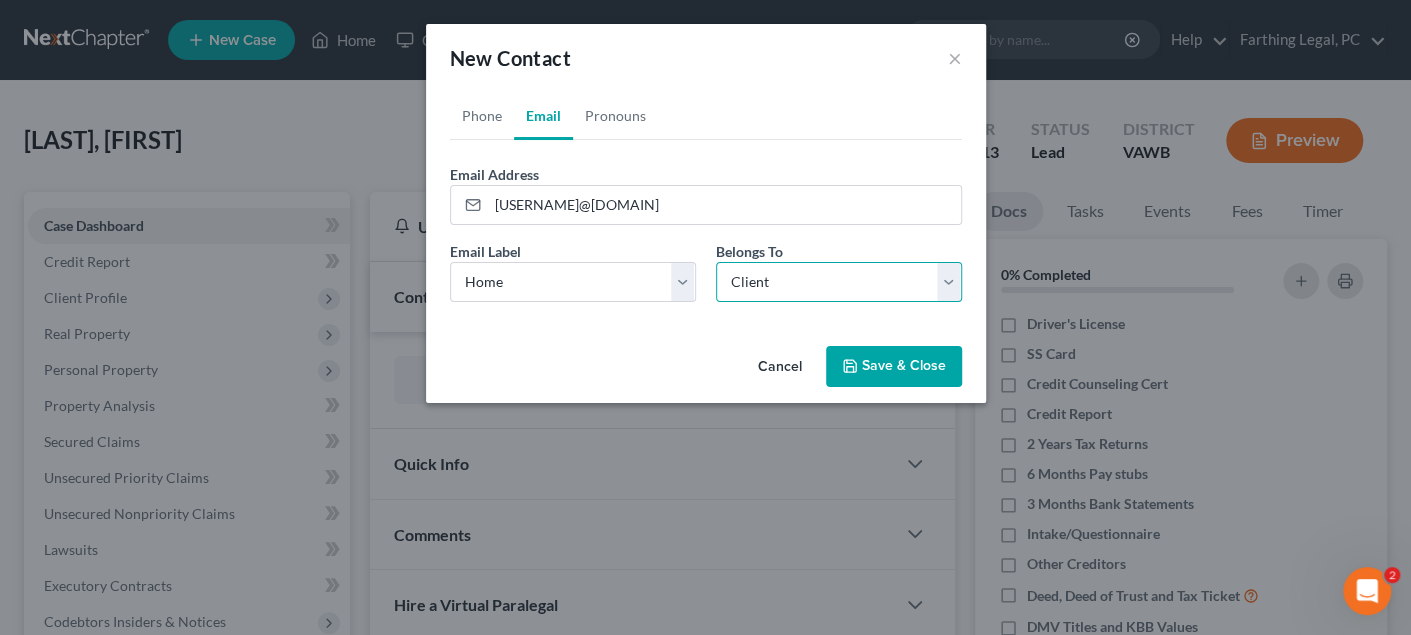 click on "Select Client Other" at bounding box center (839, 282) 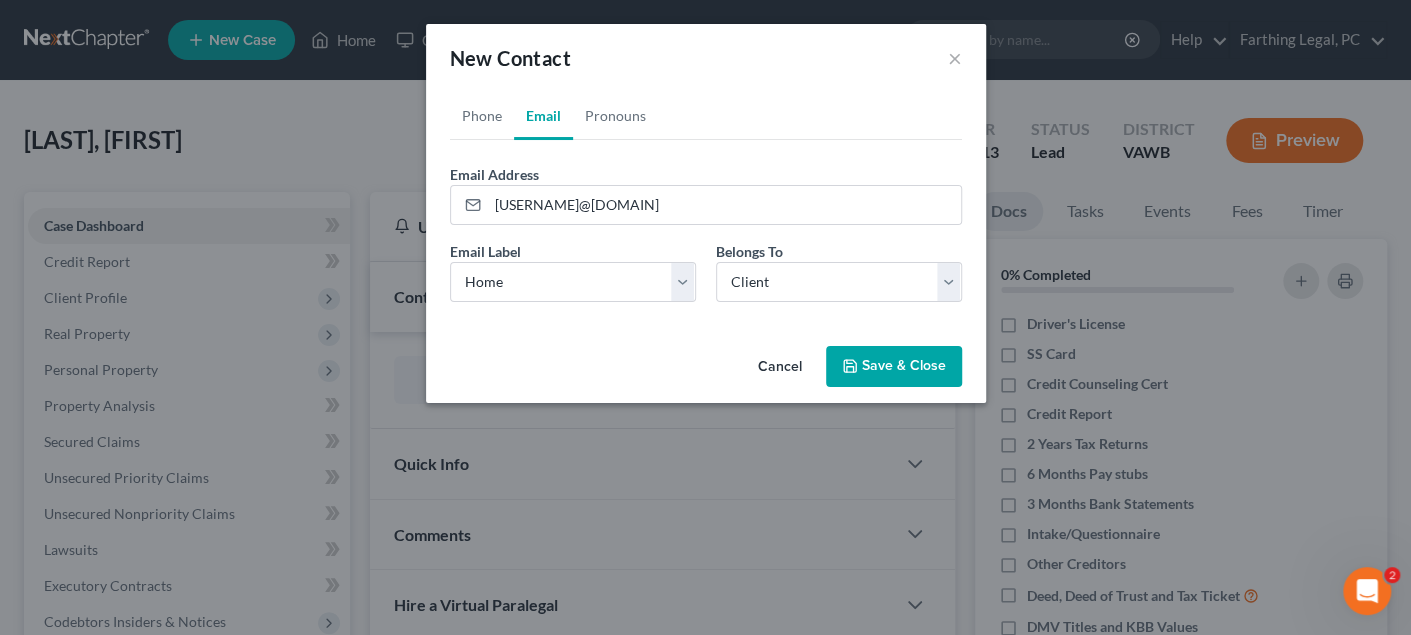 click on "Save & Close" at bounding box center (894, 367) 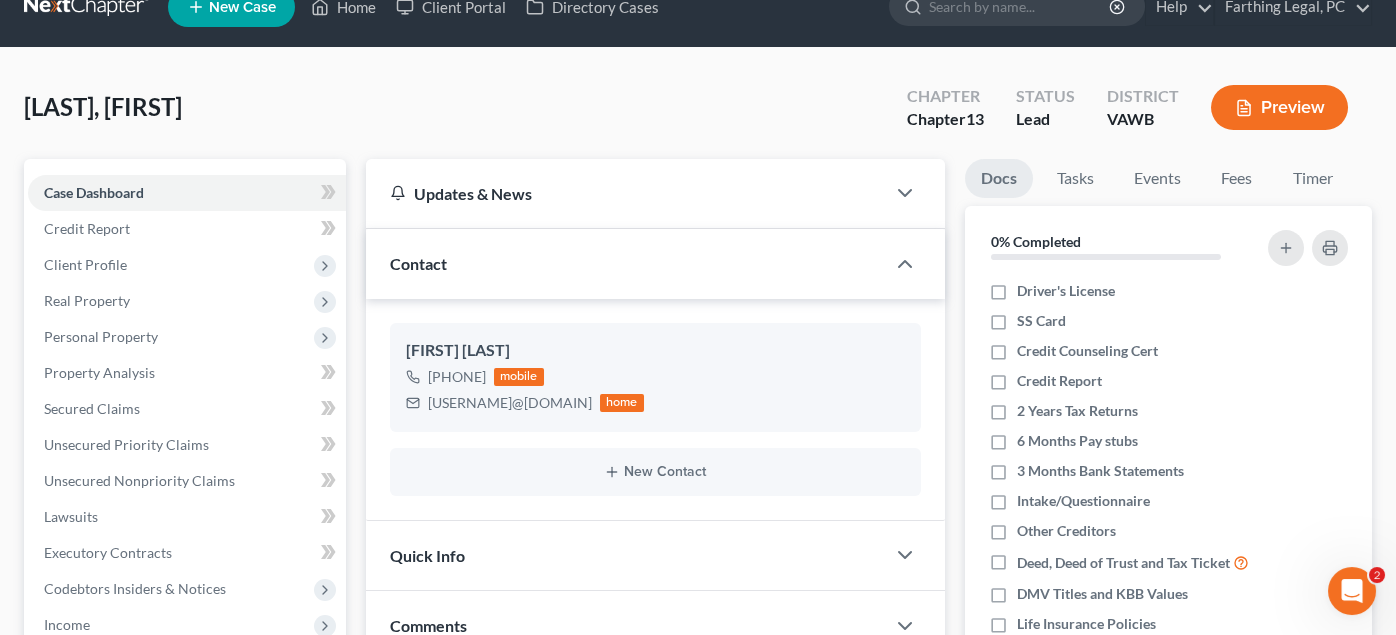 scroll, scrollTop: 0, scrollLeft: 0, axis: both 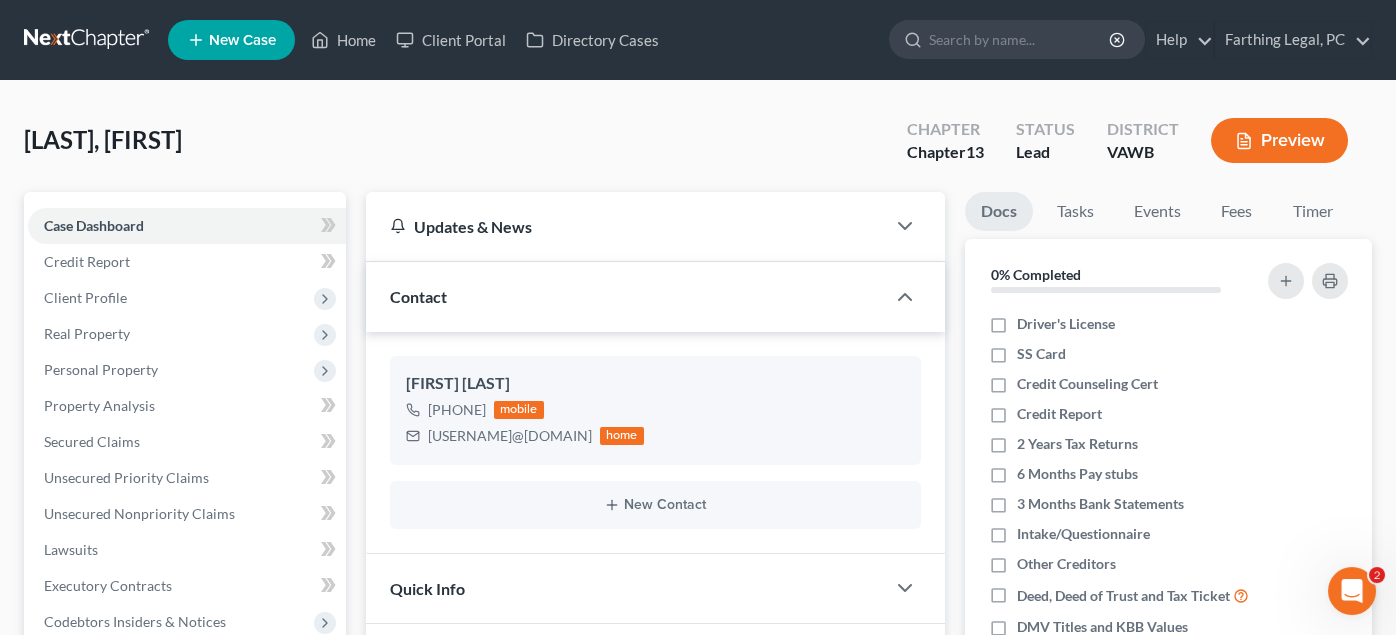 click at bounding box center [88, 40] 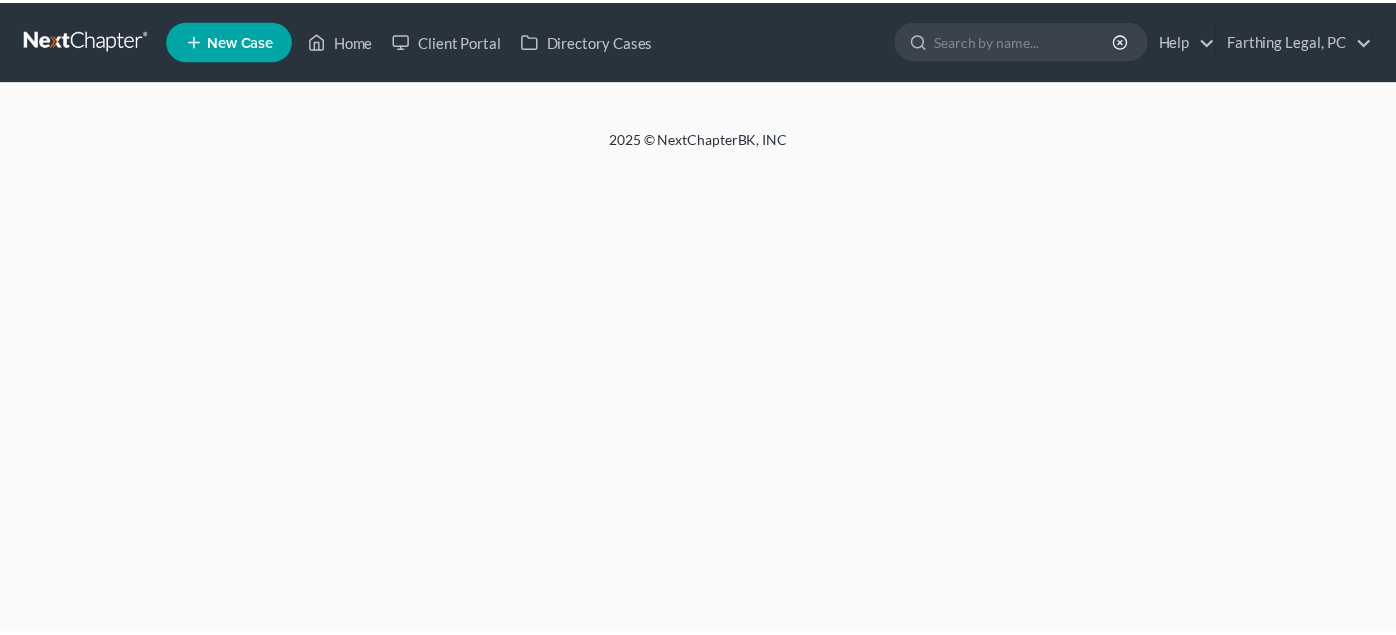 scroll, scrollTop: 0, scrollLeft: 0, axis: both 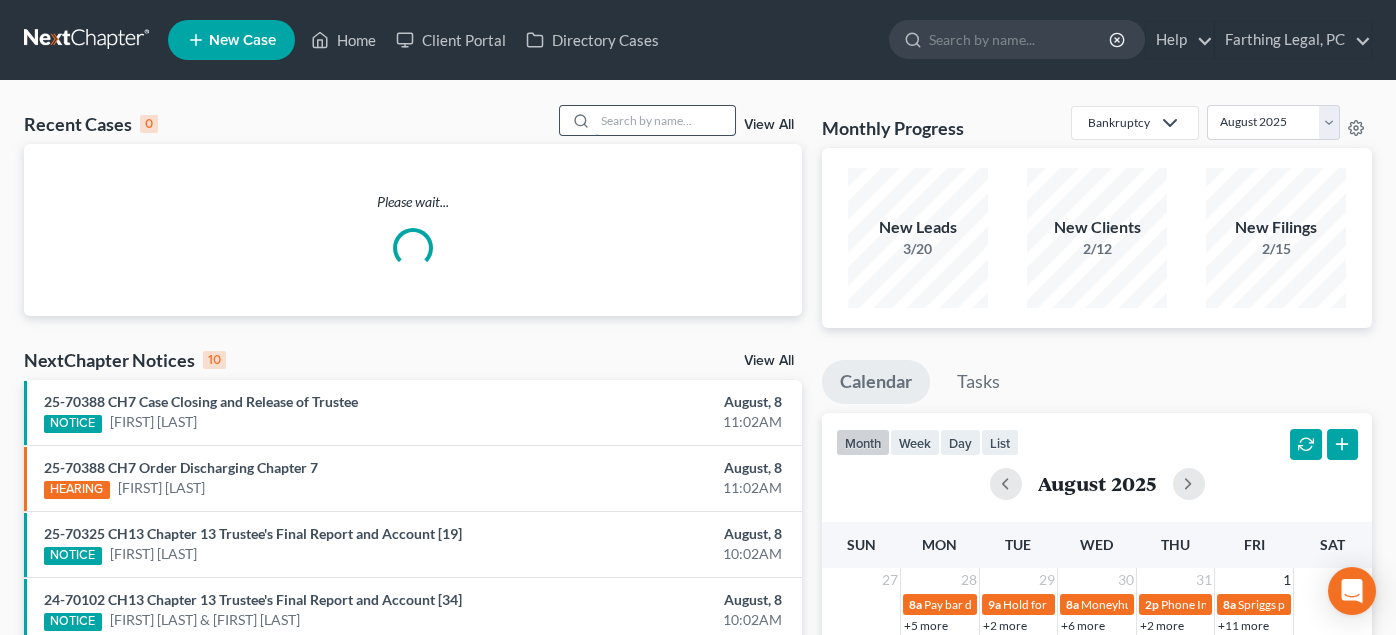 click at bounding box center (665, 120) 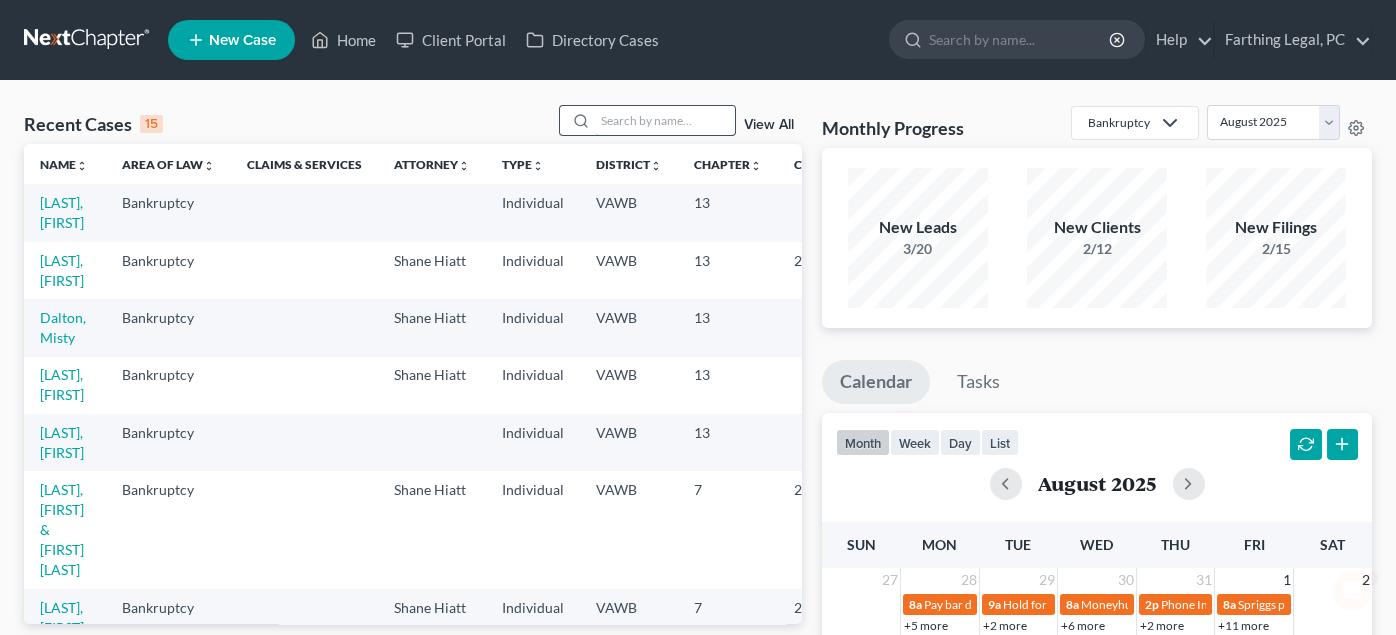 scroll, scrollTop: 0, scrollLeft: 0, axis: both 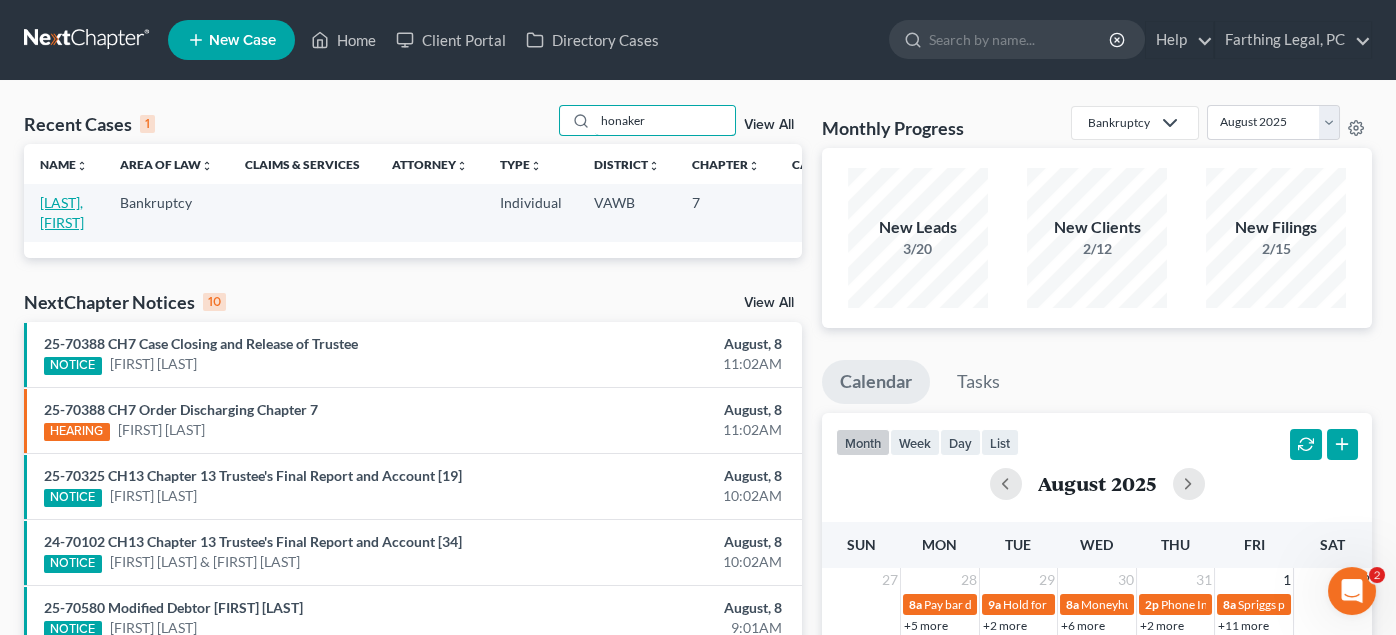 type on "honaker" 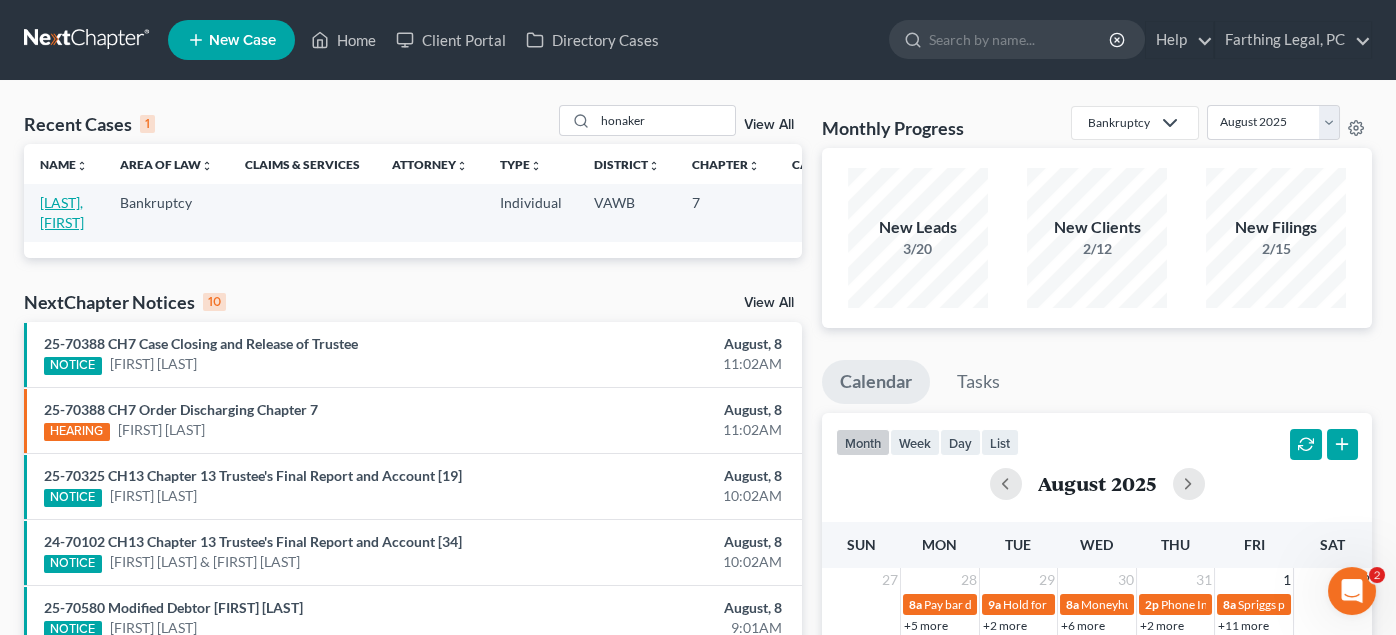 click on "Honaker, Gwendolyn" at bounding box center (62, 212) 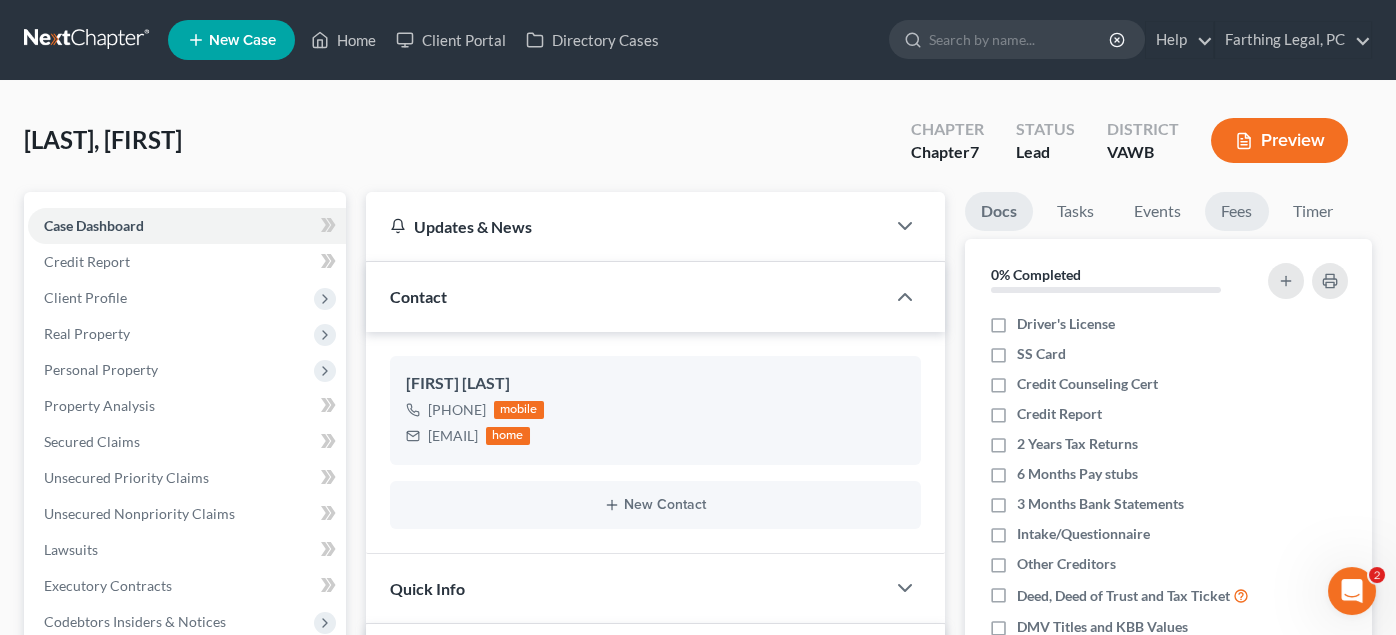 click on "Fees" at bounding box center [1237, 211] 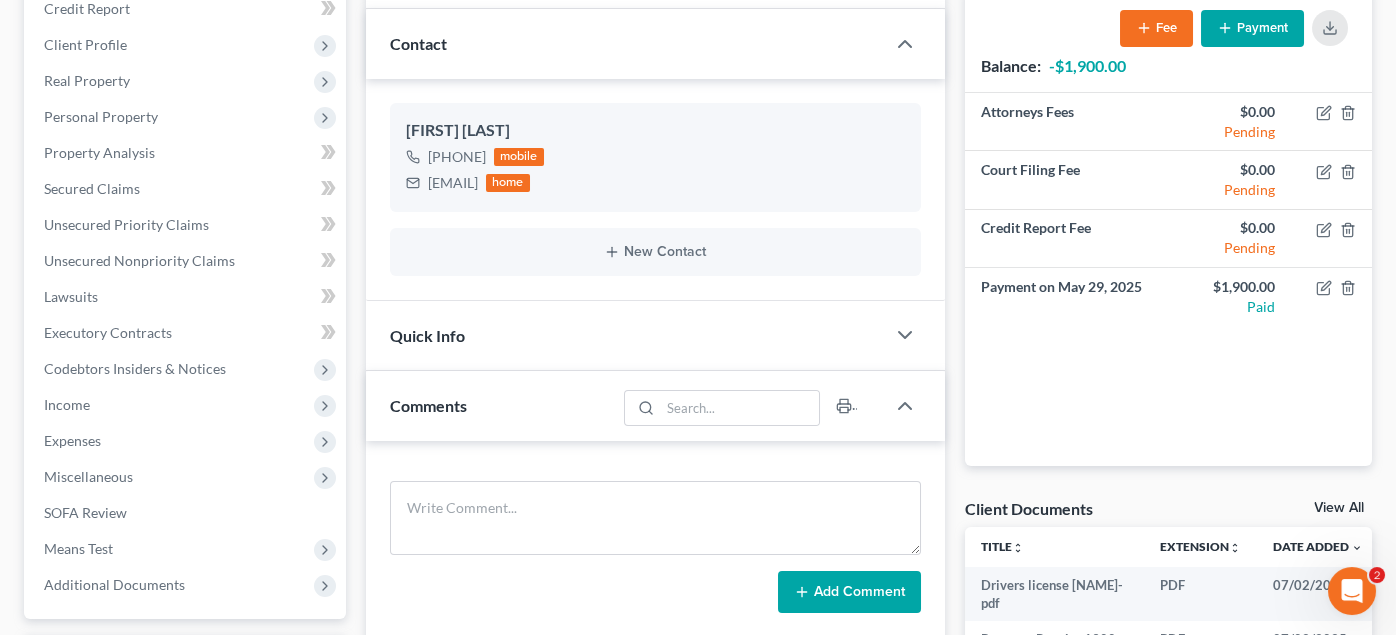 scroll, scrollTop: 300, scrollLeft: 0, axis: vertical 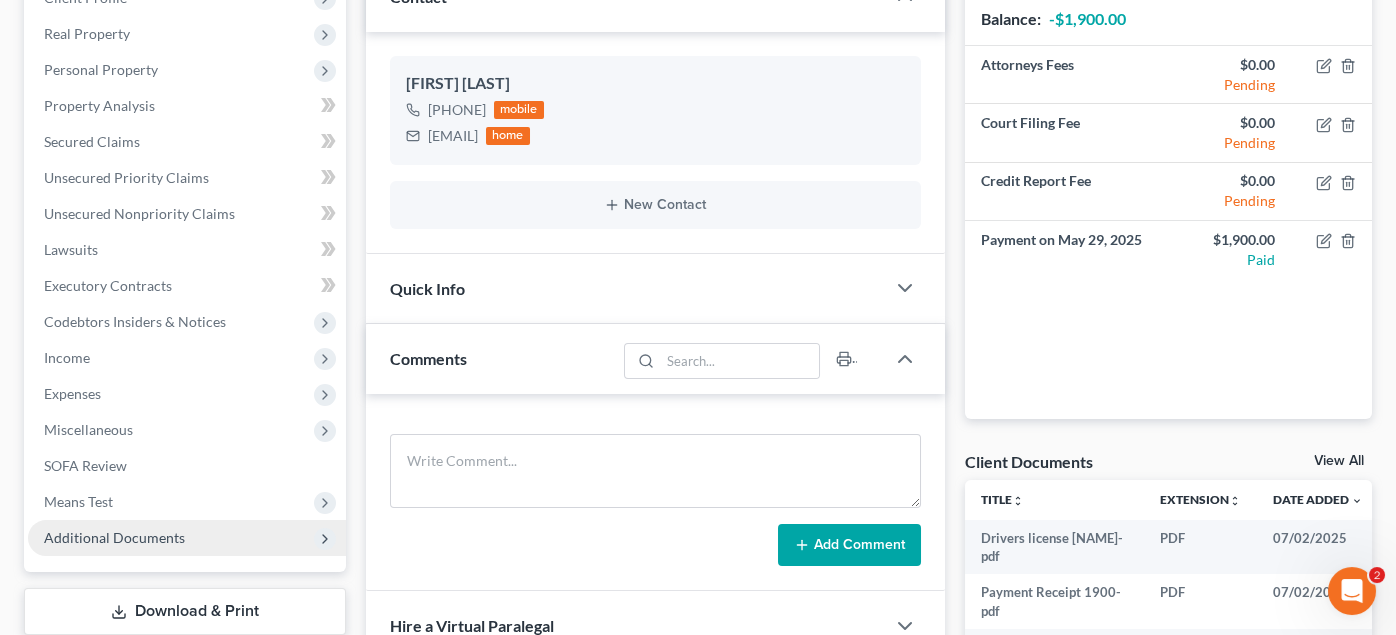 click on "Additional Documents" at bounding box center (114, 537) 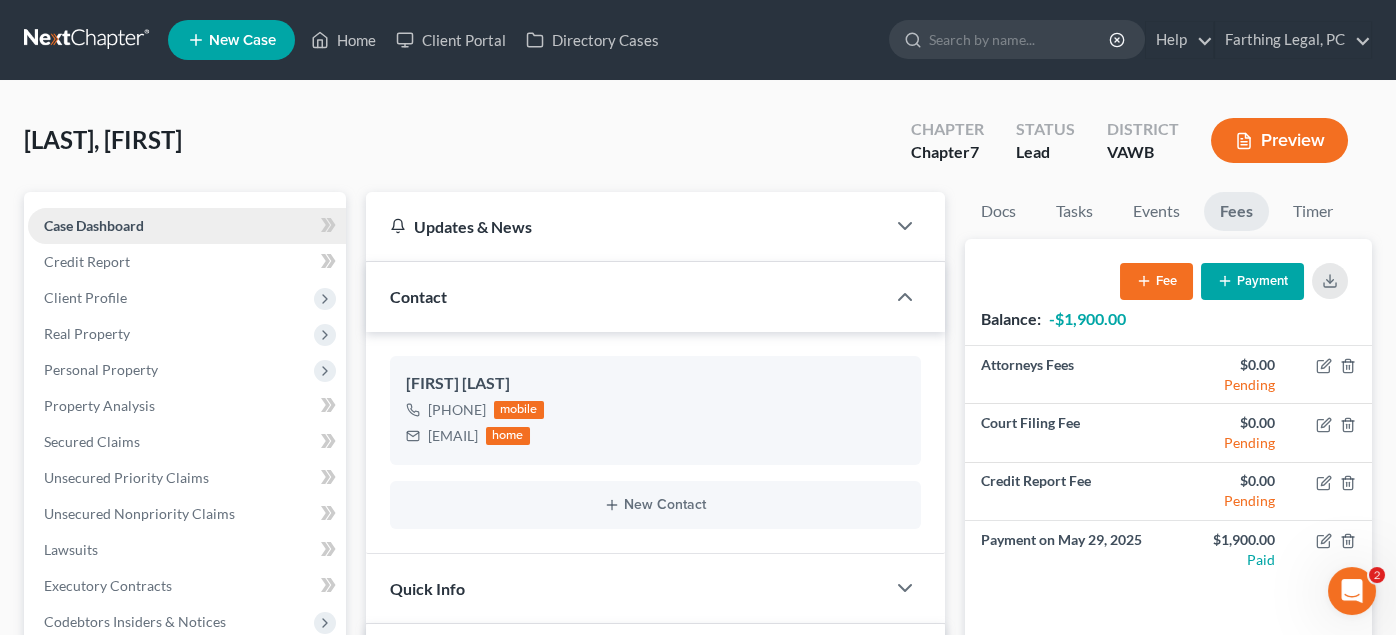 scroll, scrollTop: 0, scrollLeft: 0, axis: both 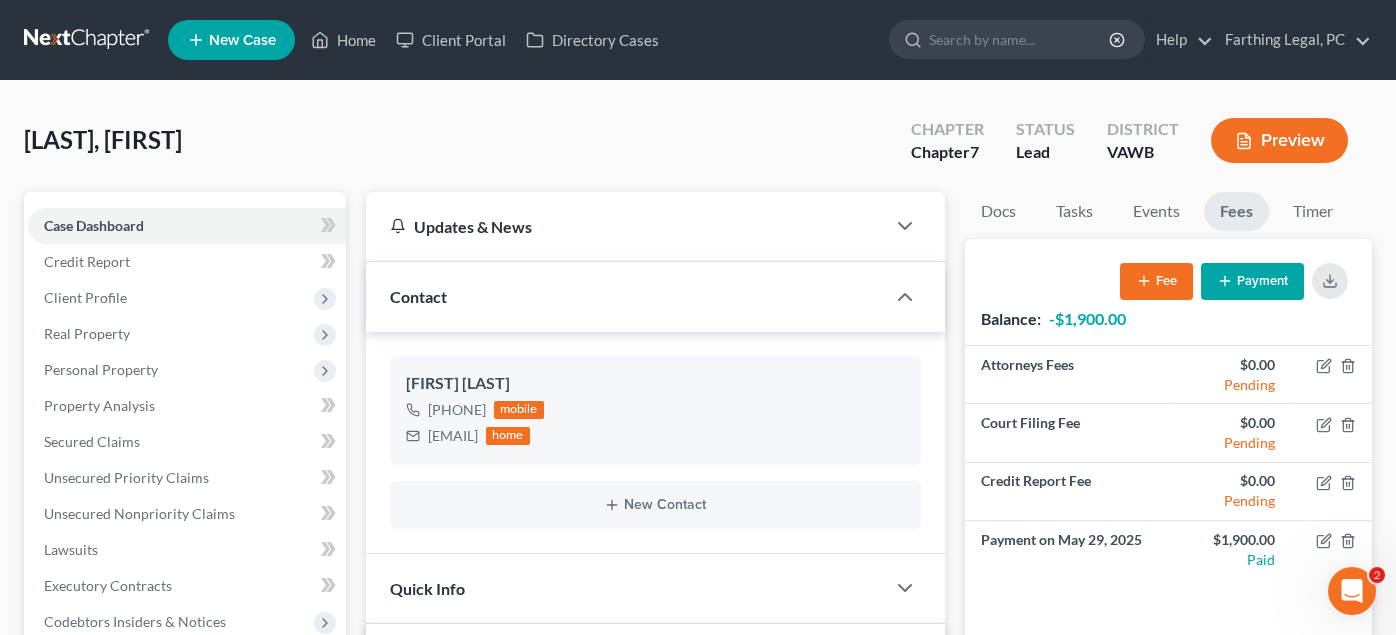 click at bounding box center [88, 40] 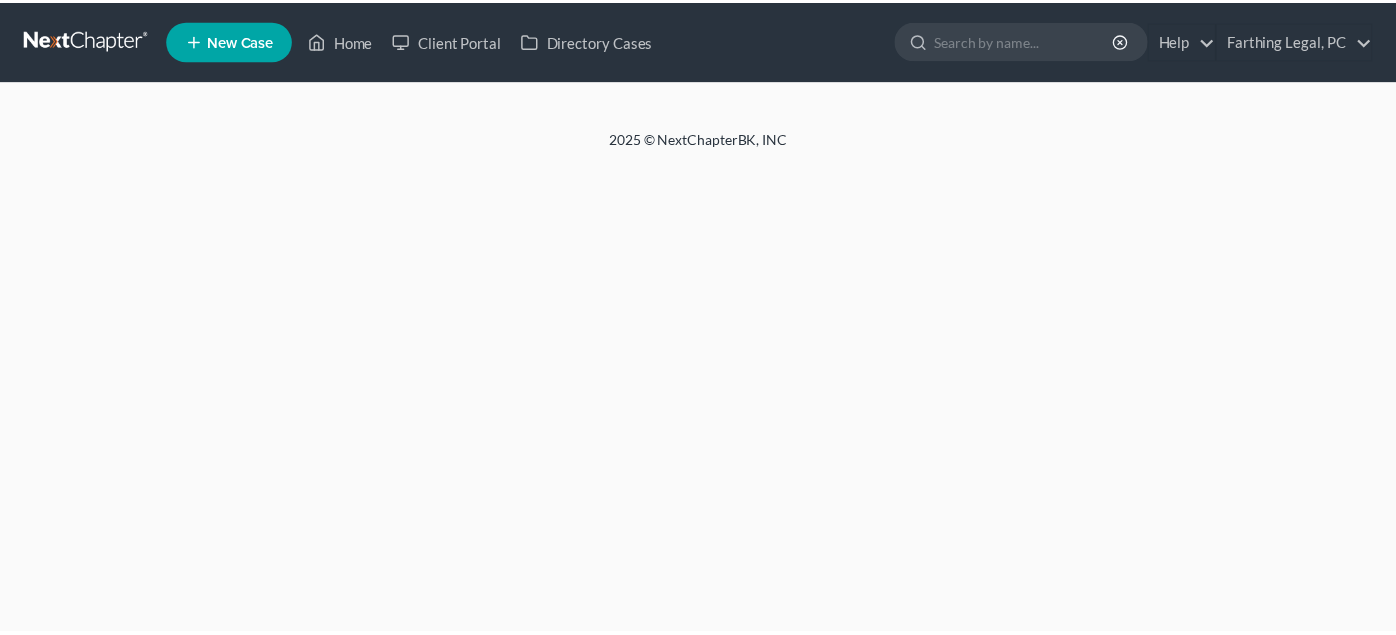 scroll, scrollTop: 0, scrollLeft: 0, axis: both 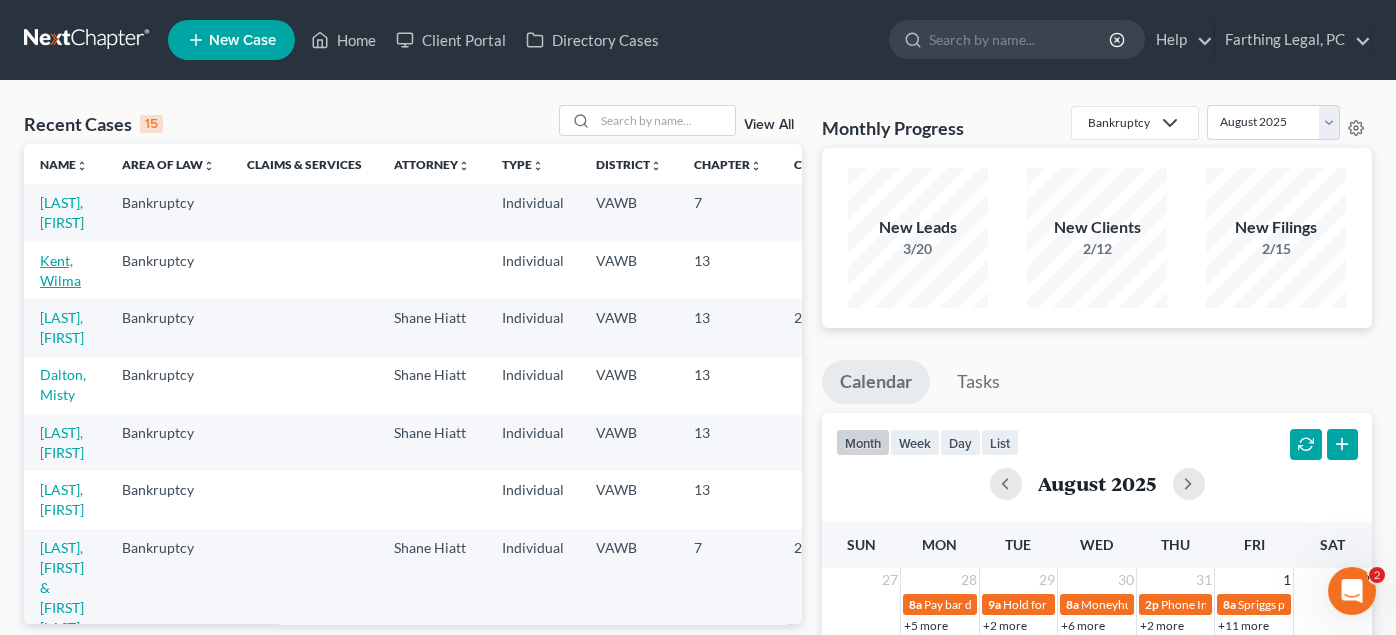 click on "[LAST], [FIRST]" at bounding box center [60, 270] 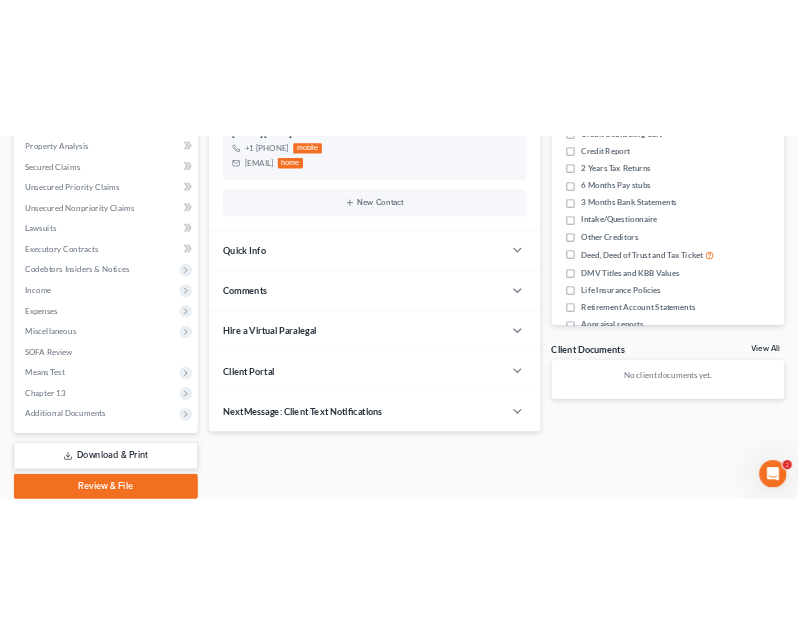 scroll, scrollTop: 360, scrollLeft: 0, axis: vertical 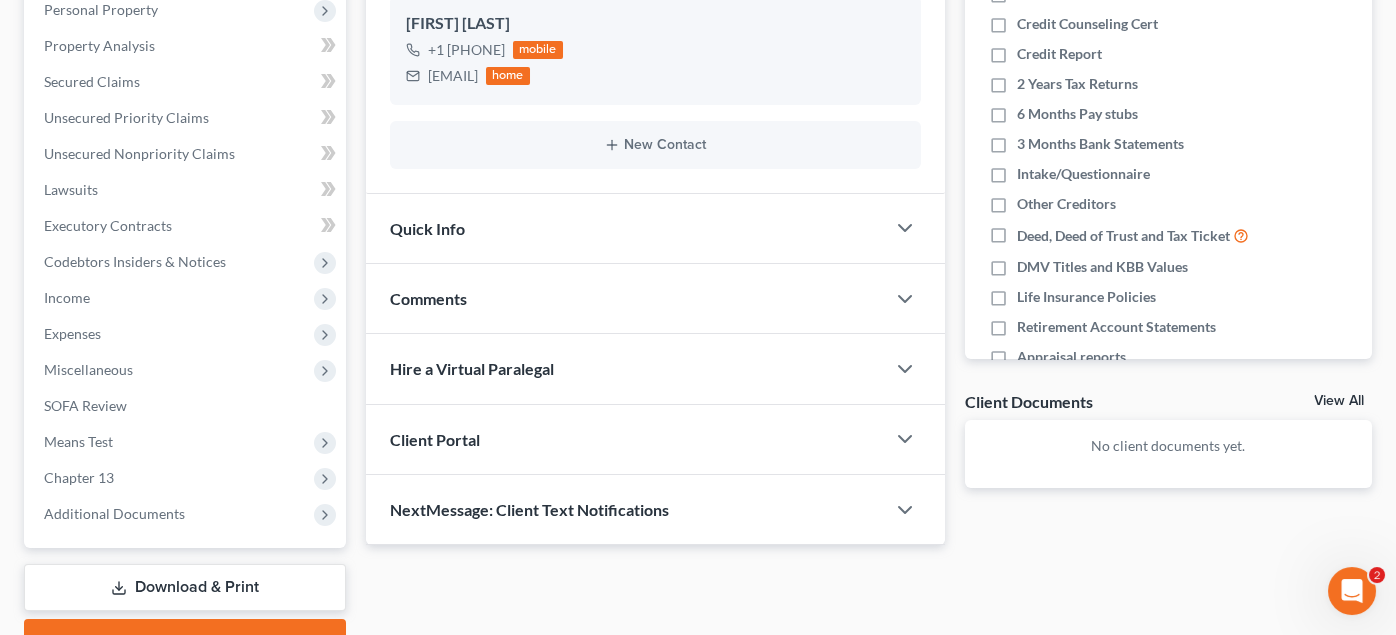 click on "Comments" at bounding box center [428, 298] 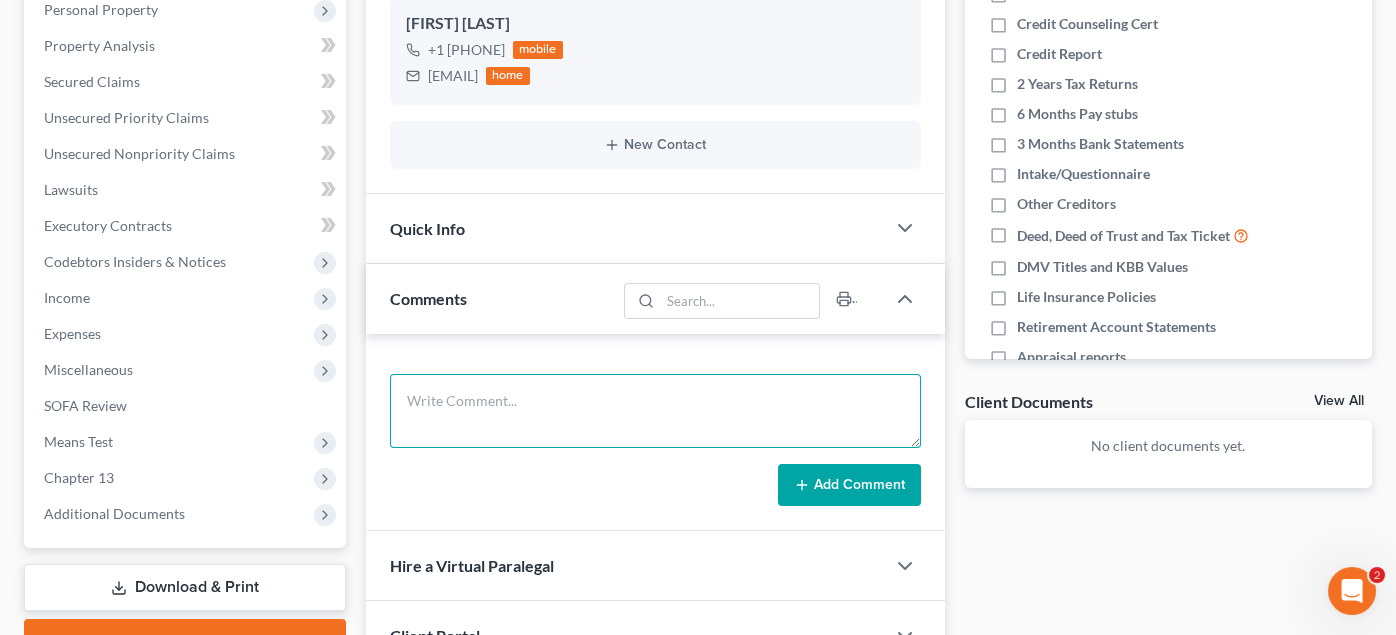 click at bounding box center (655, 411) 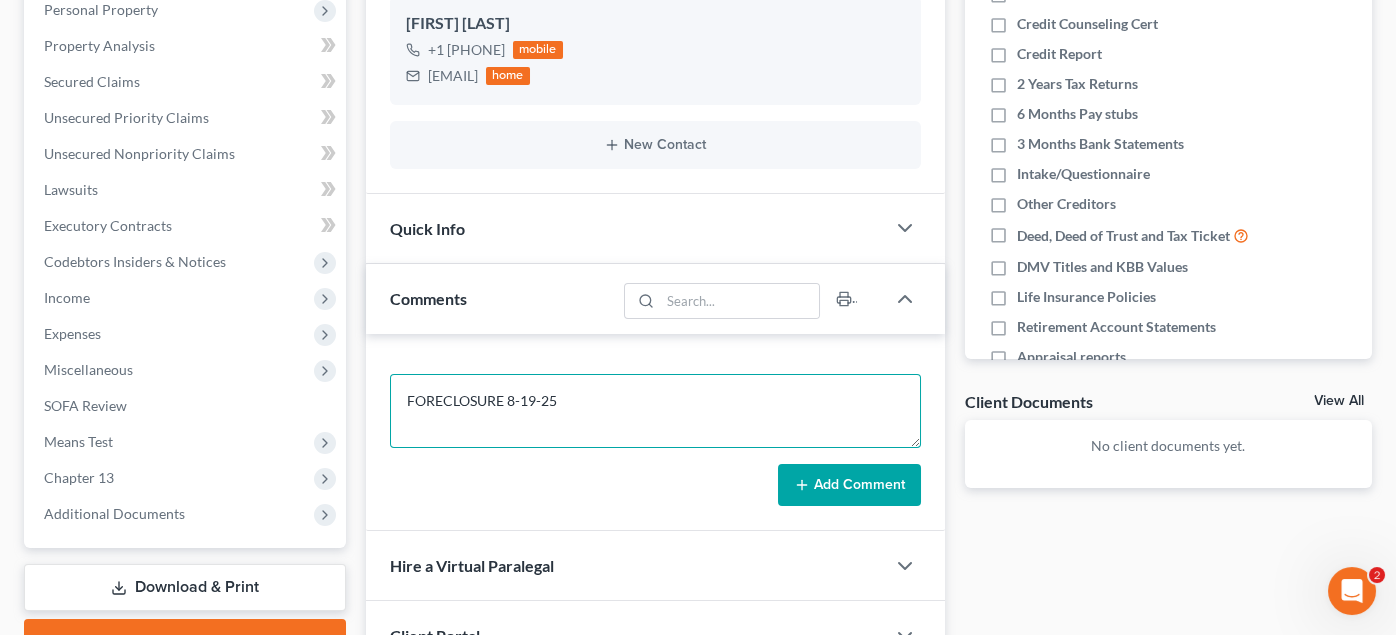 type on "FORECLOSURE 8-19-25" 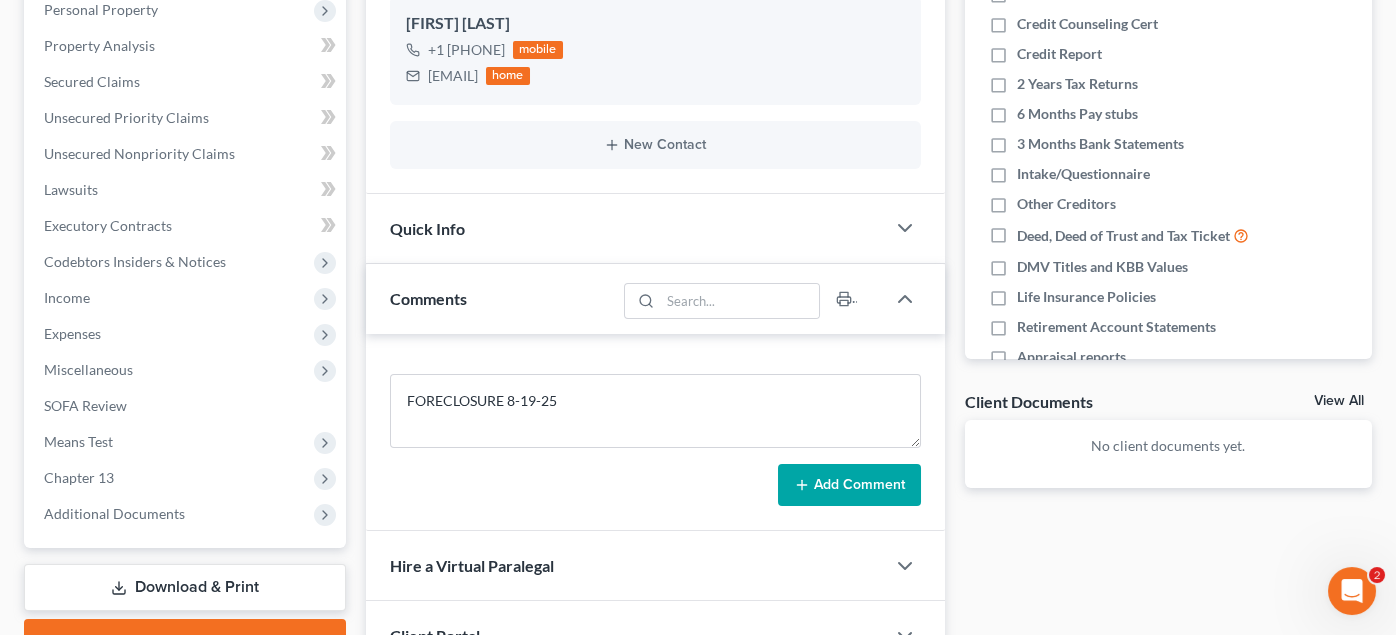 click on "Add Comment" at bounding box center (849, 485) 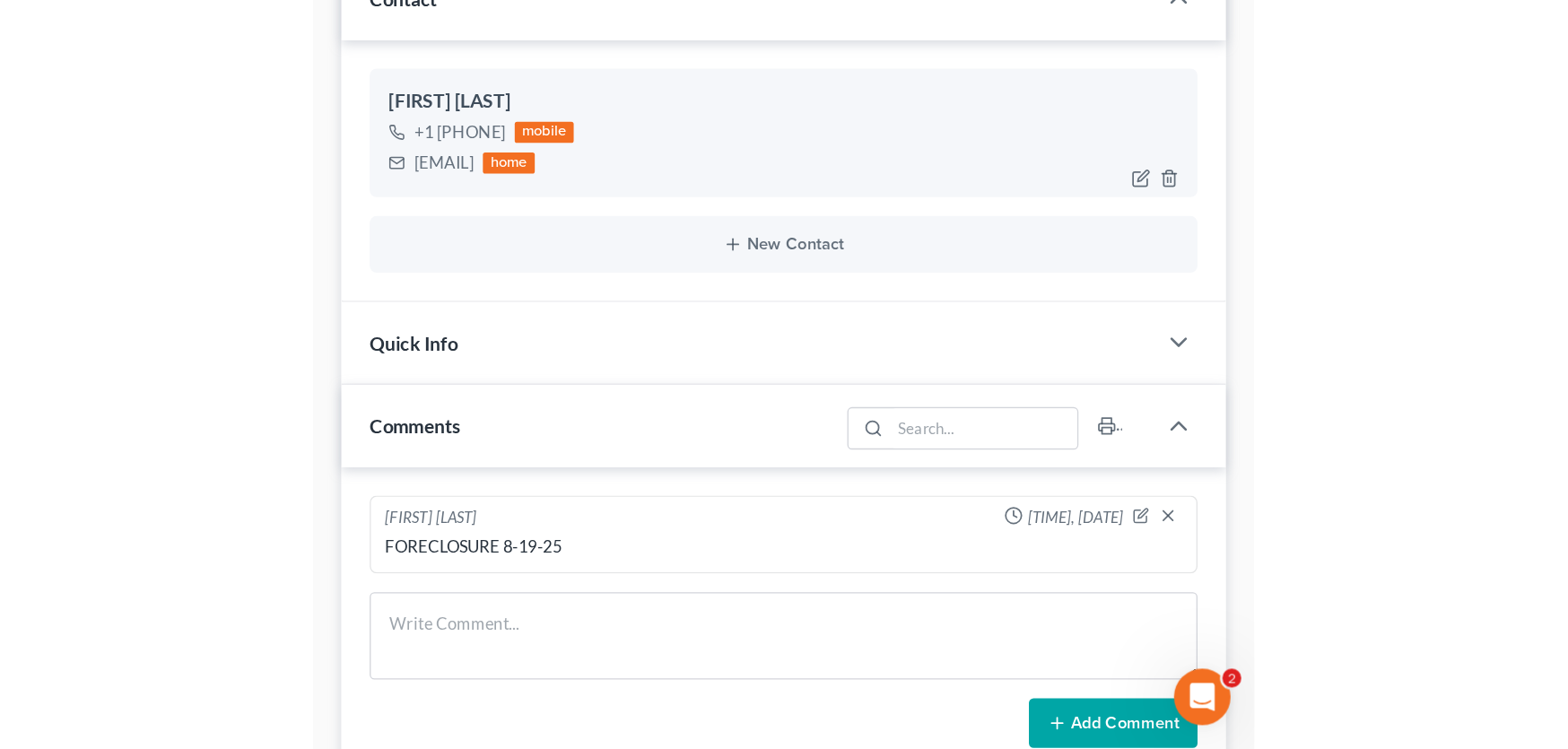 scroll, scrollTop: 323, scrollLeft: 0, axis: vertical 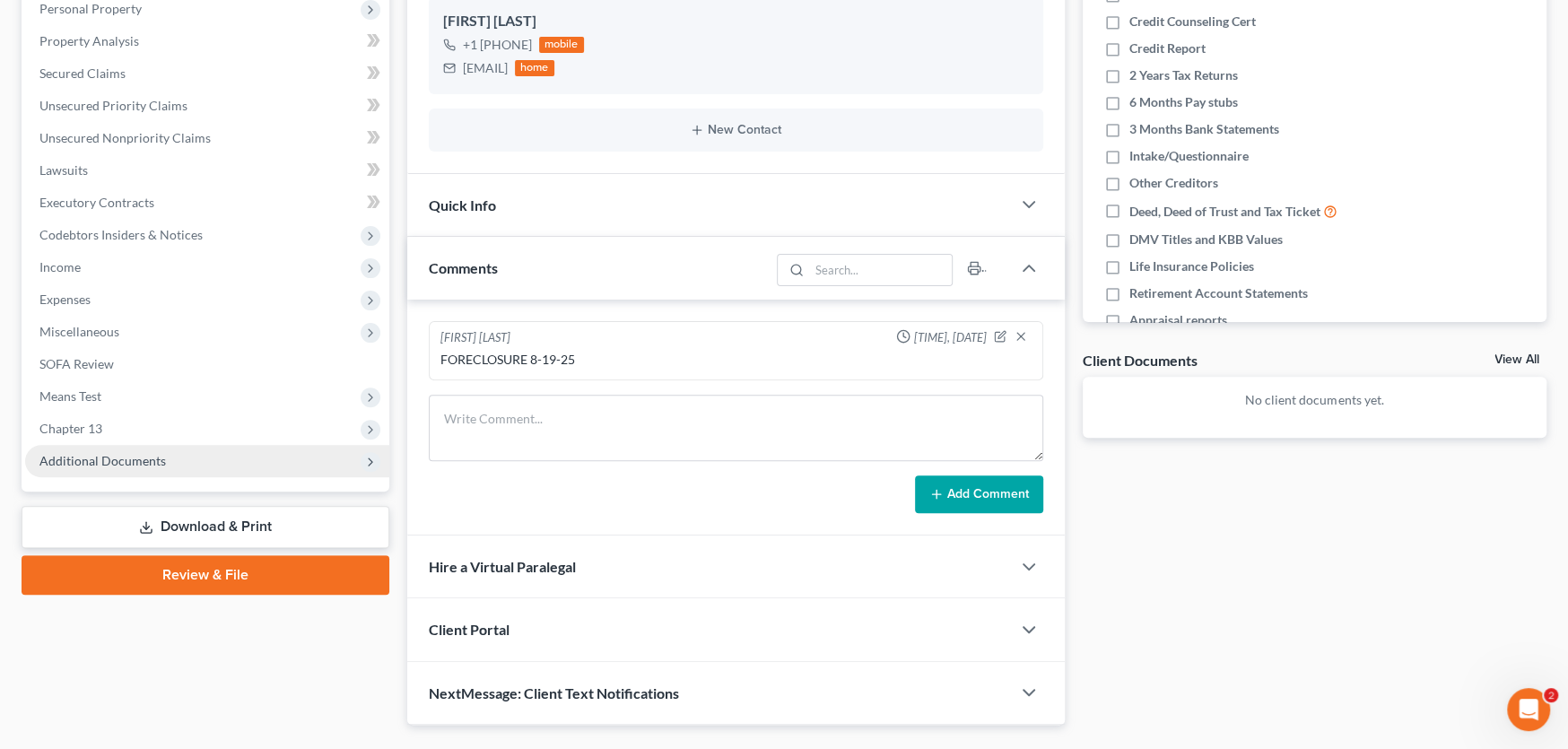 click on "Additional Documents" at bounding box center [102, 460] 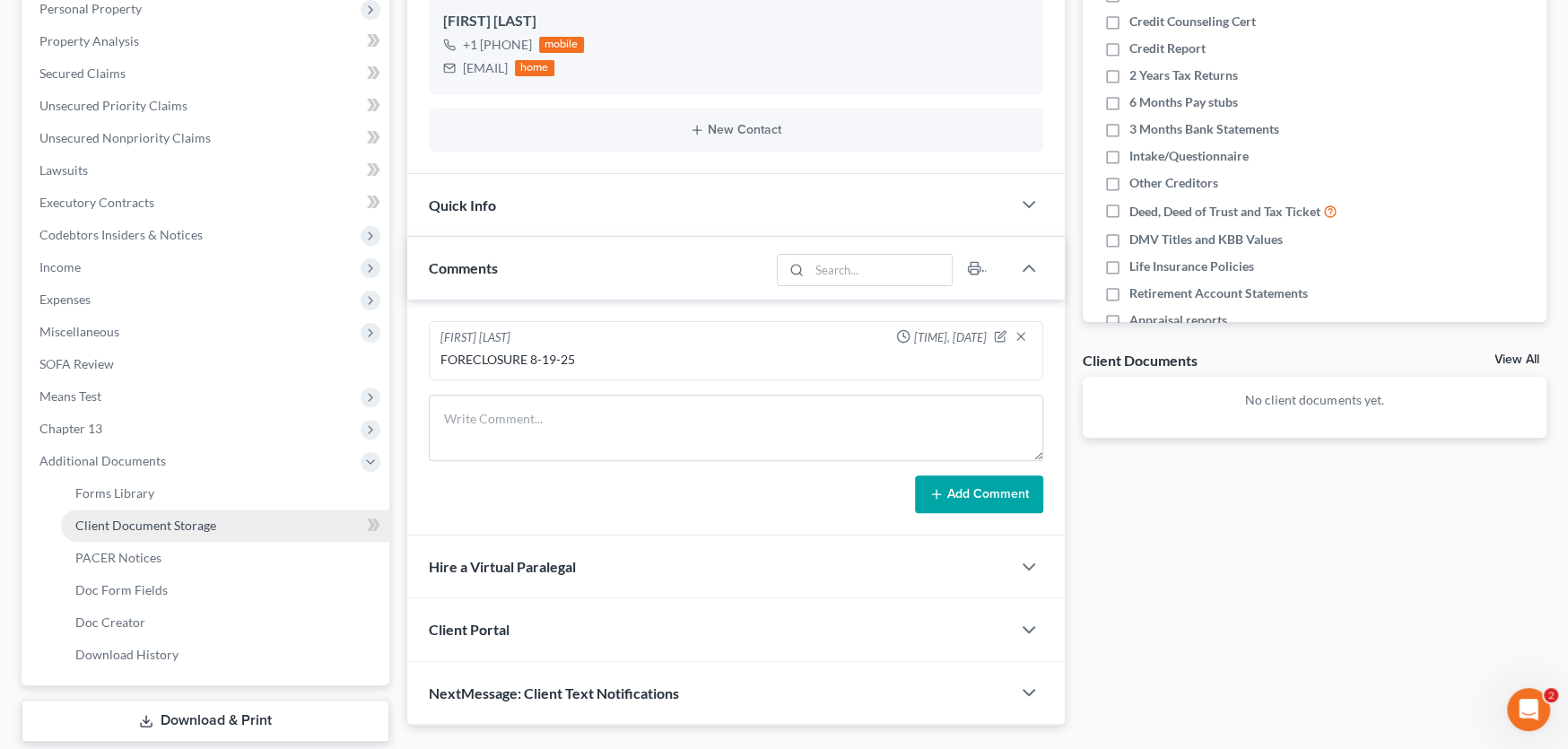 click on "Client Document Storage" at bounding box center [145, 525] 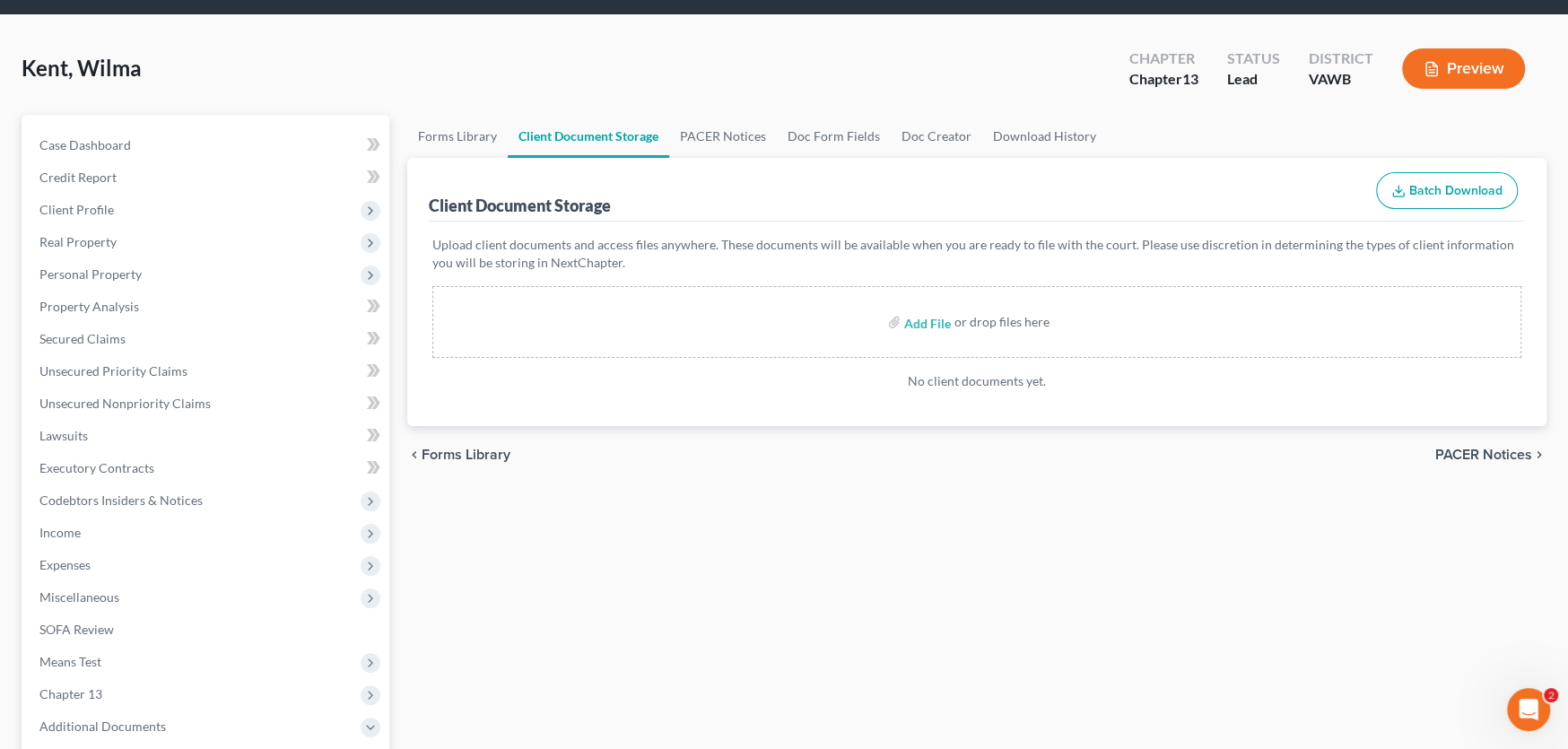 scroll, scrollTop: 0, scrollLeft: 0, axis: both 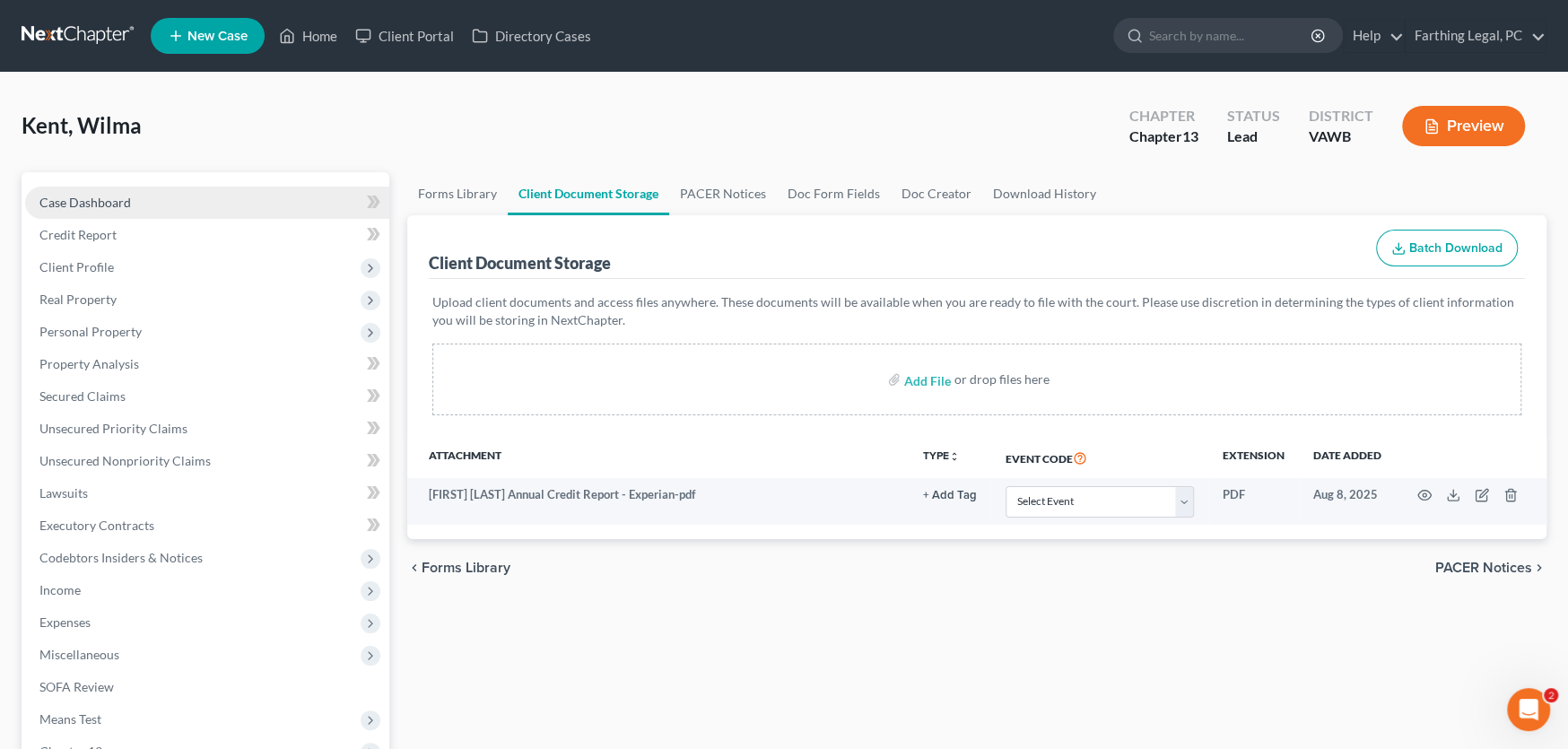 click on "Case Dashboard" at bounding box center [85, 202] 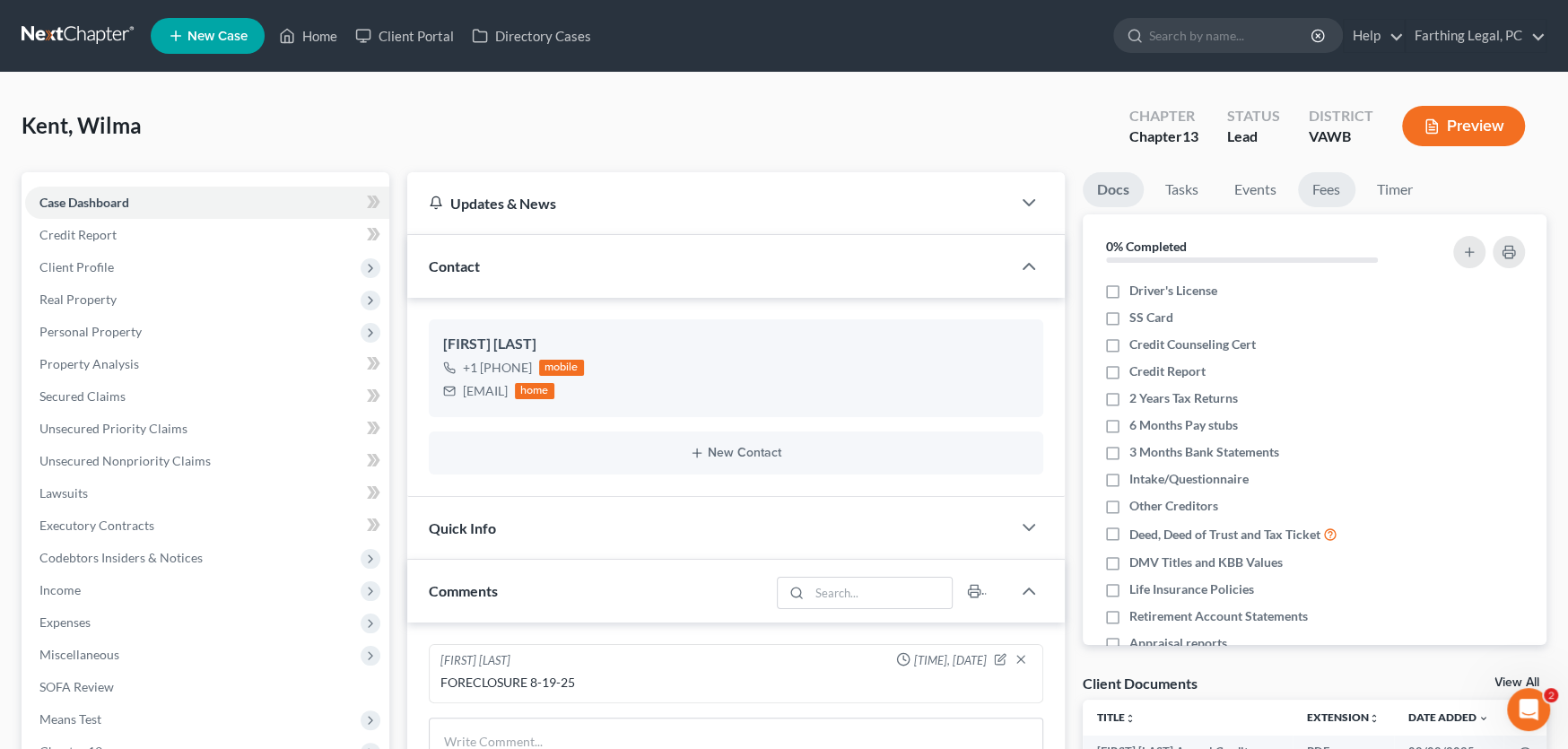 click on "Fees" at bounding box center [1327, 189] 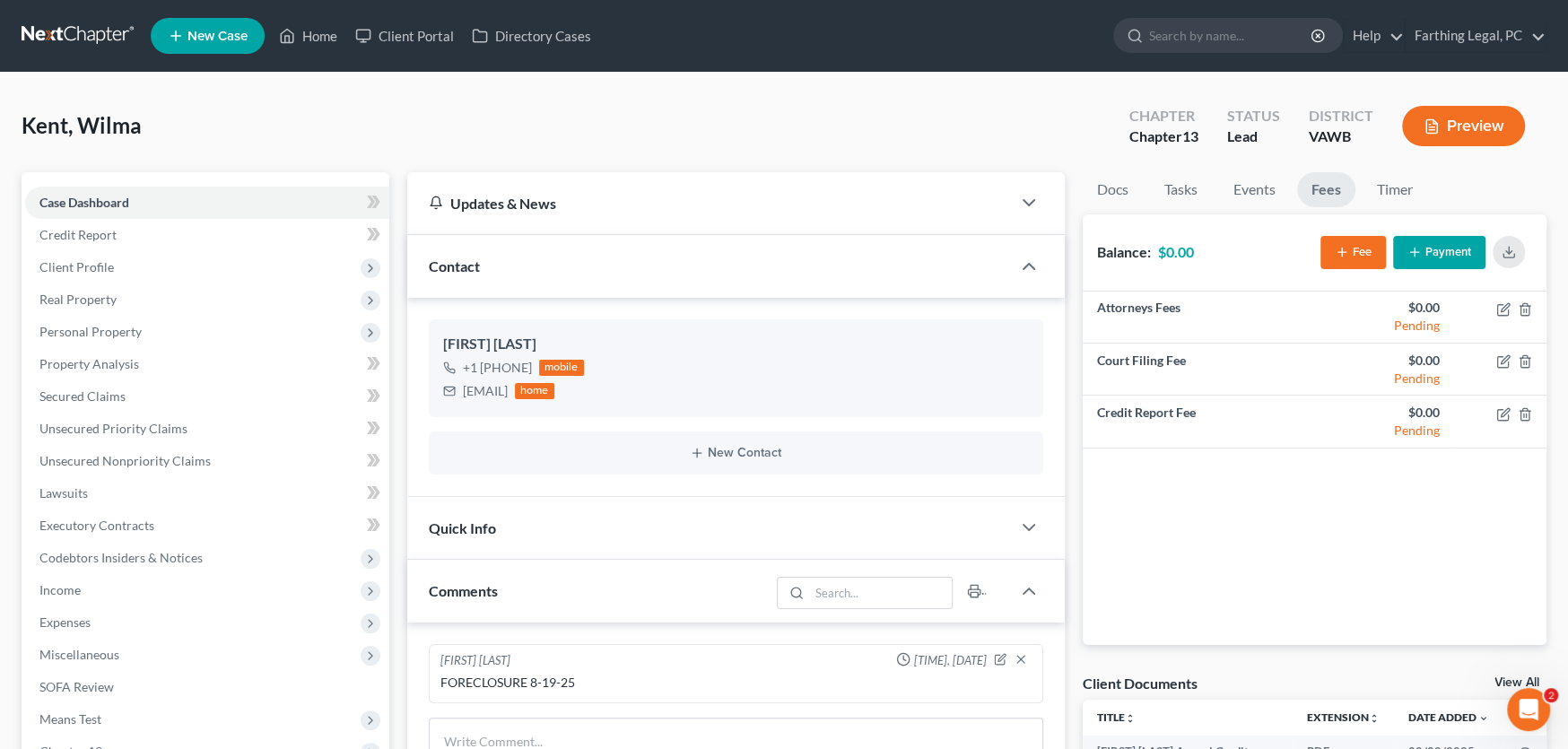 click on "Payment" at bounding box center [1439, 252] 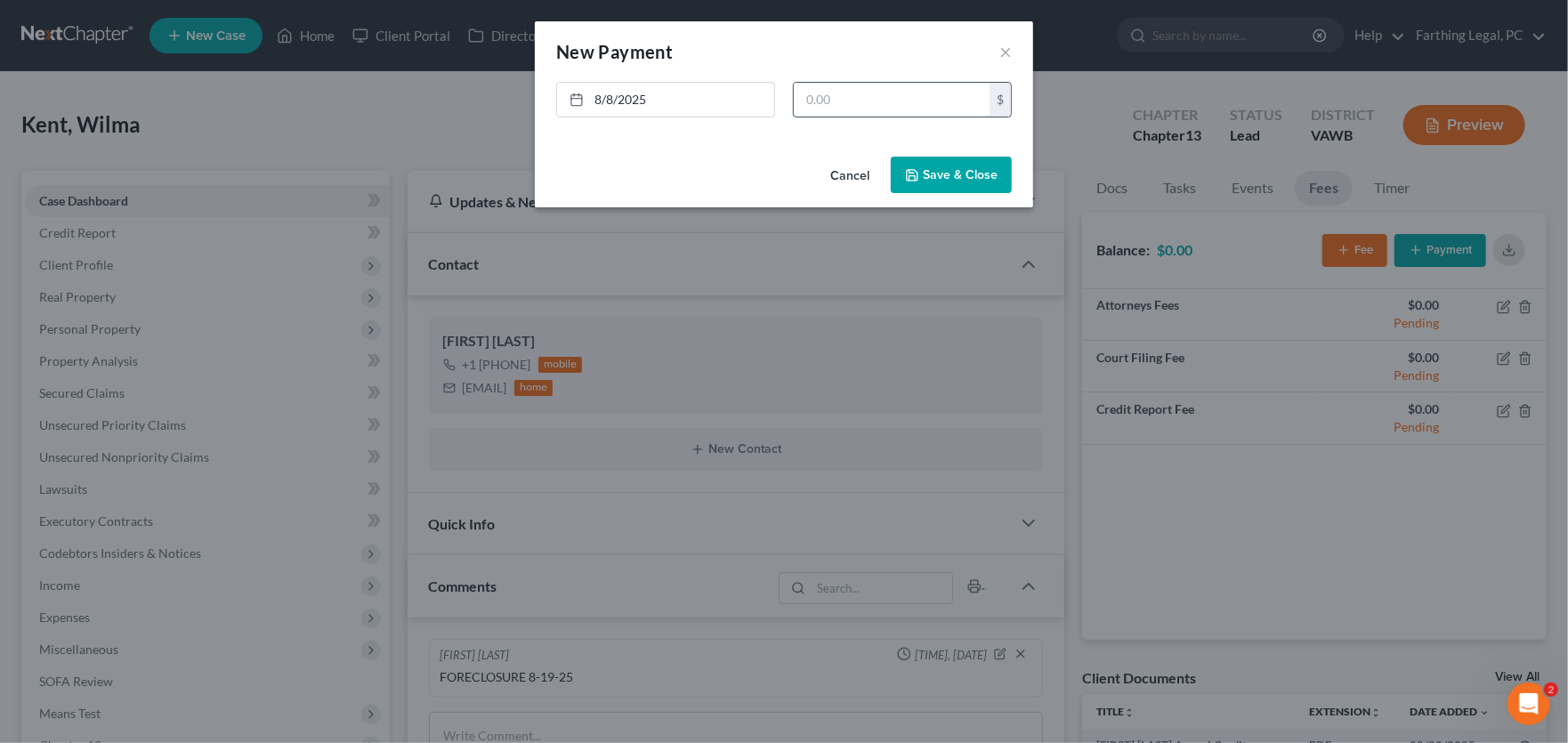 click at bounding box center [892, 100] 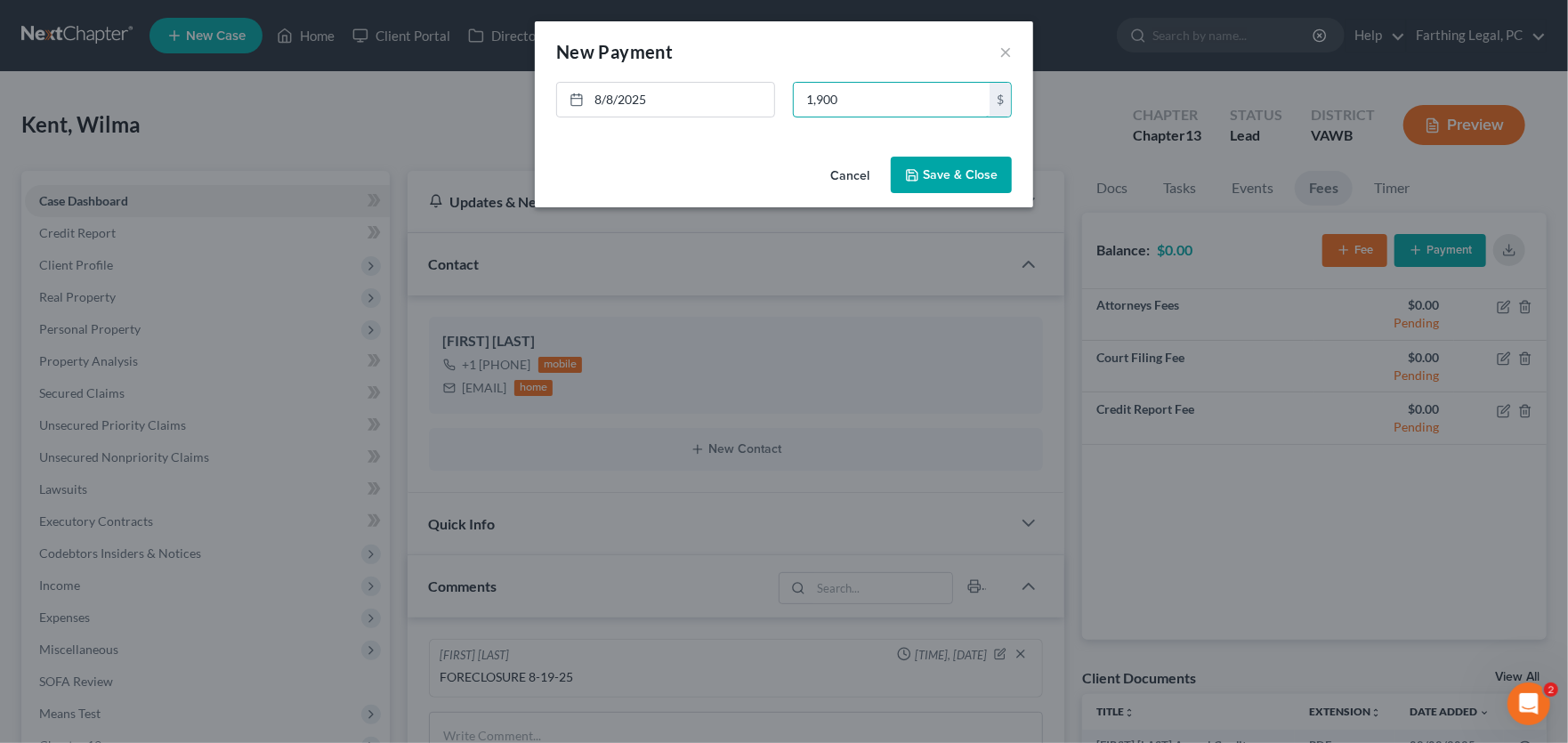 type on "1,900" 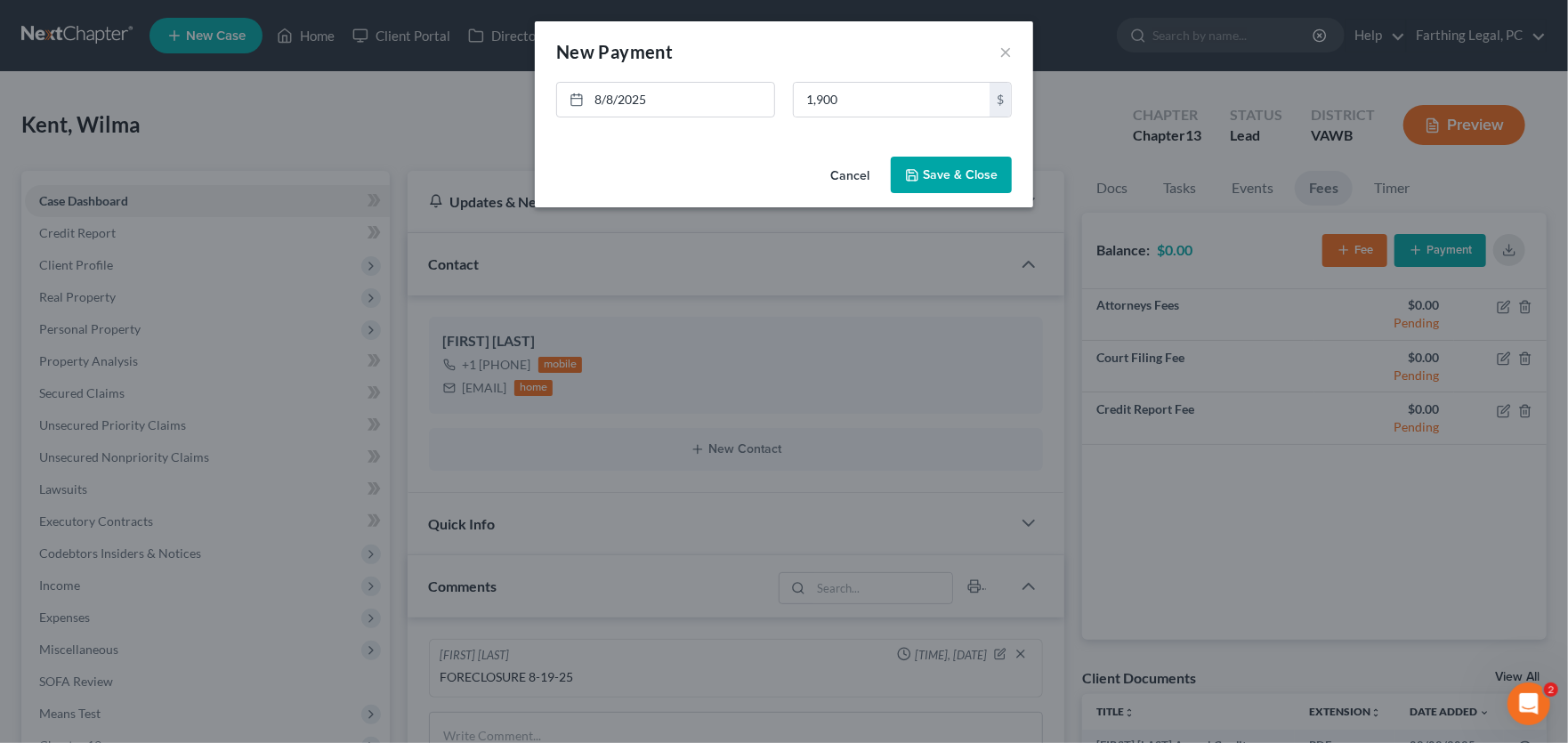 click on "Save & Close" at bounding box center (951, 175) 